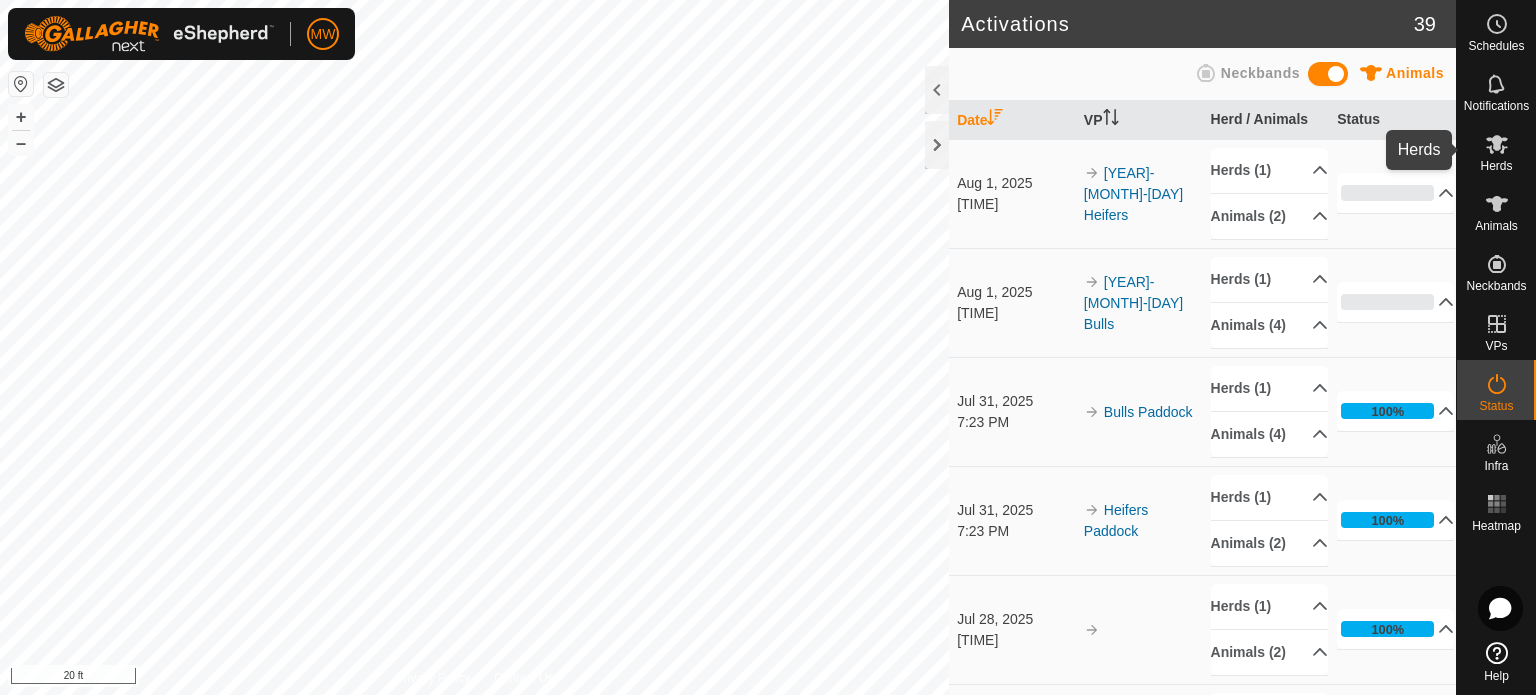 scroll, scrollTop: 0, scrollLeft: 0, axis: both 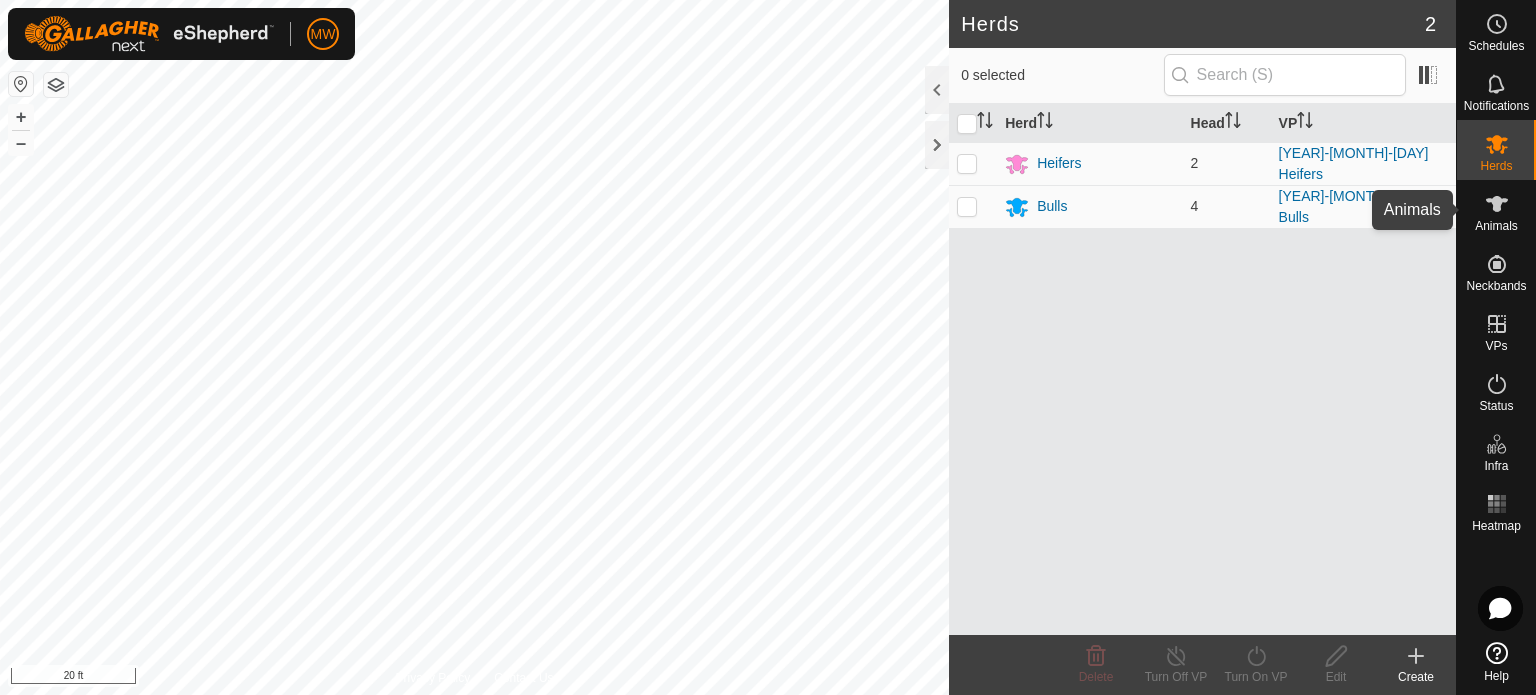 click at bounding box center (1497, 204) 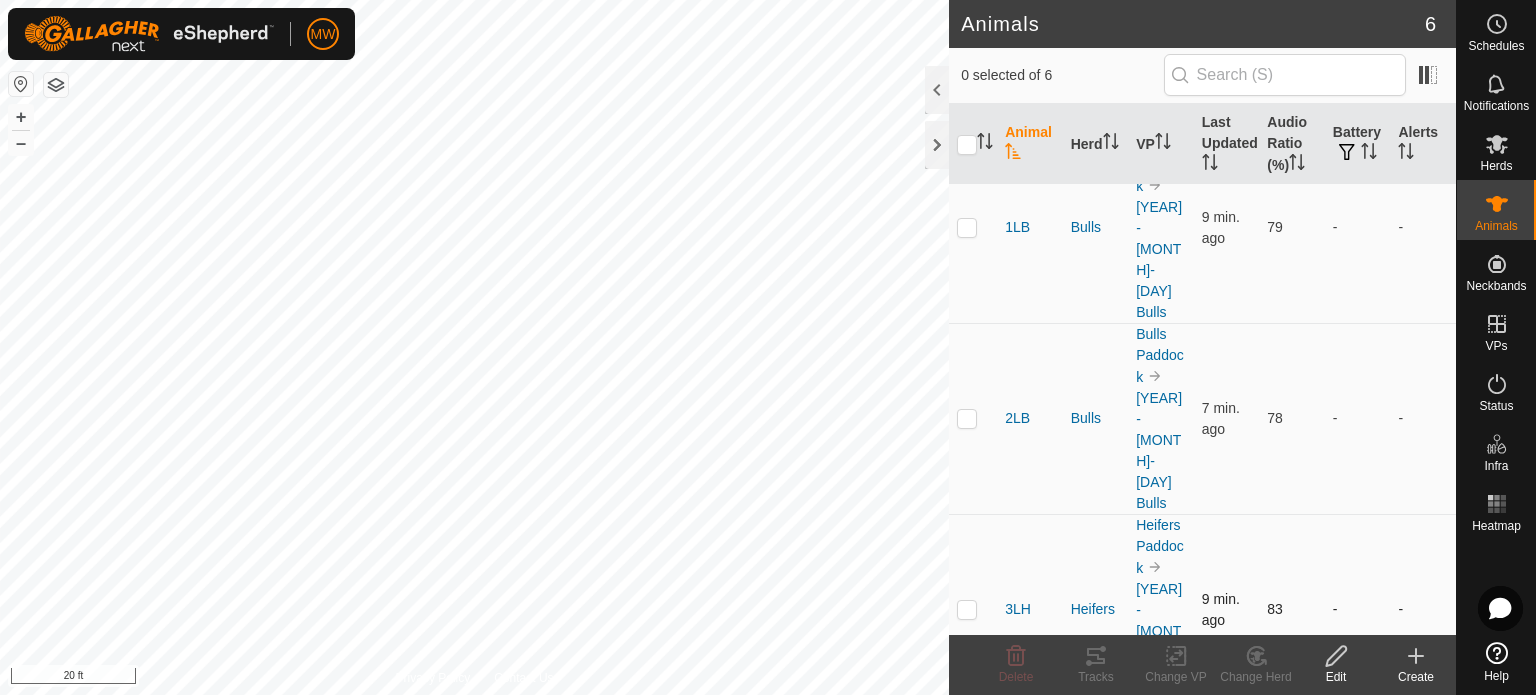 scroll, scrollTop: 100, scrollLeft: 0, axis: vertical 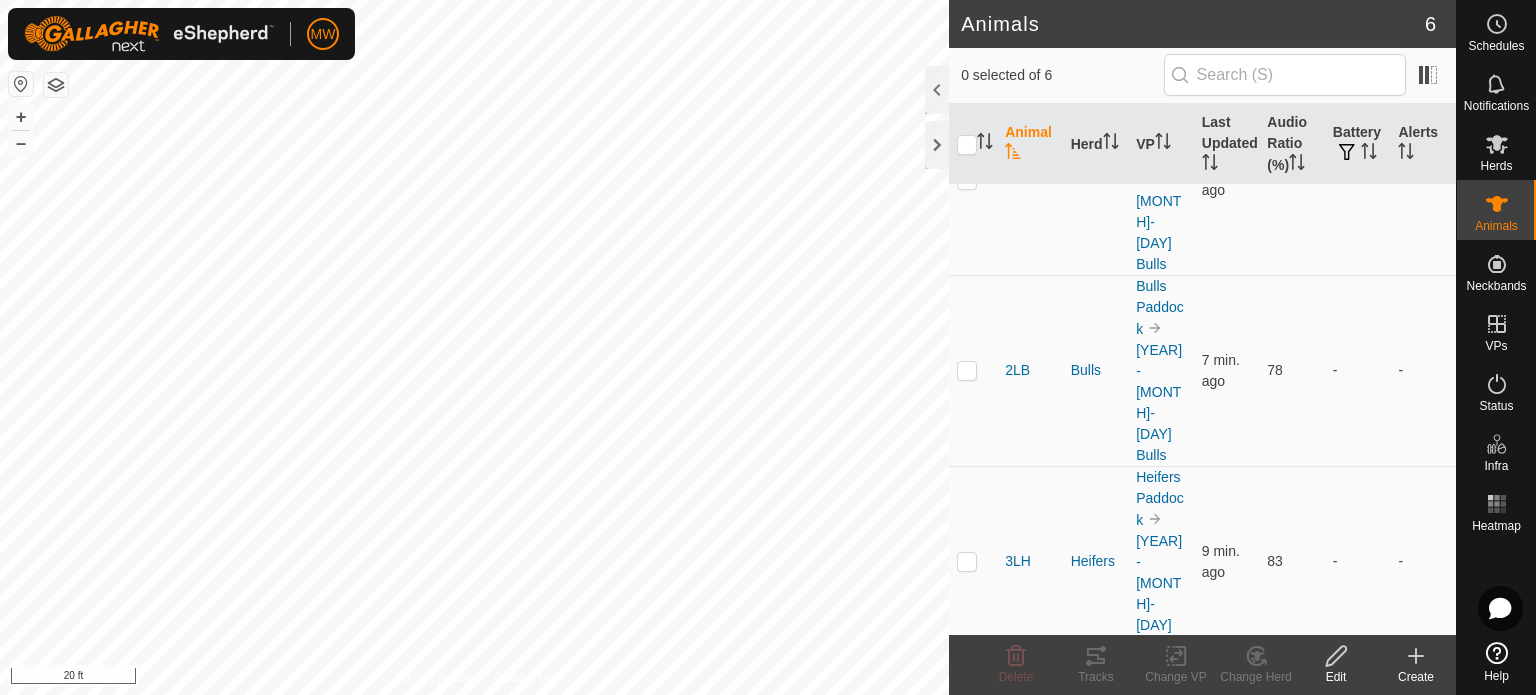 click at bounding box center (973, 144) 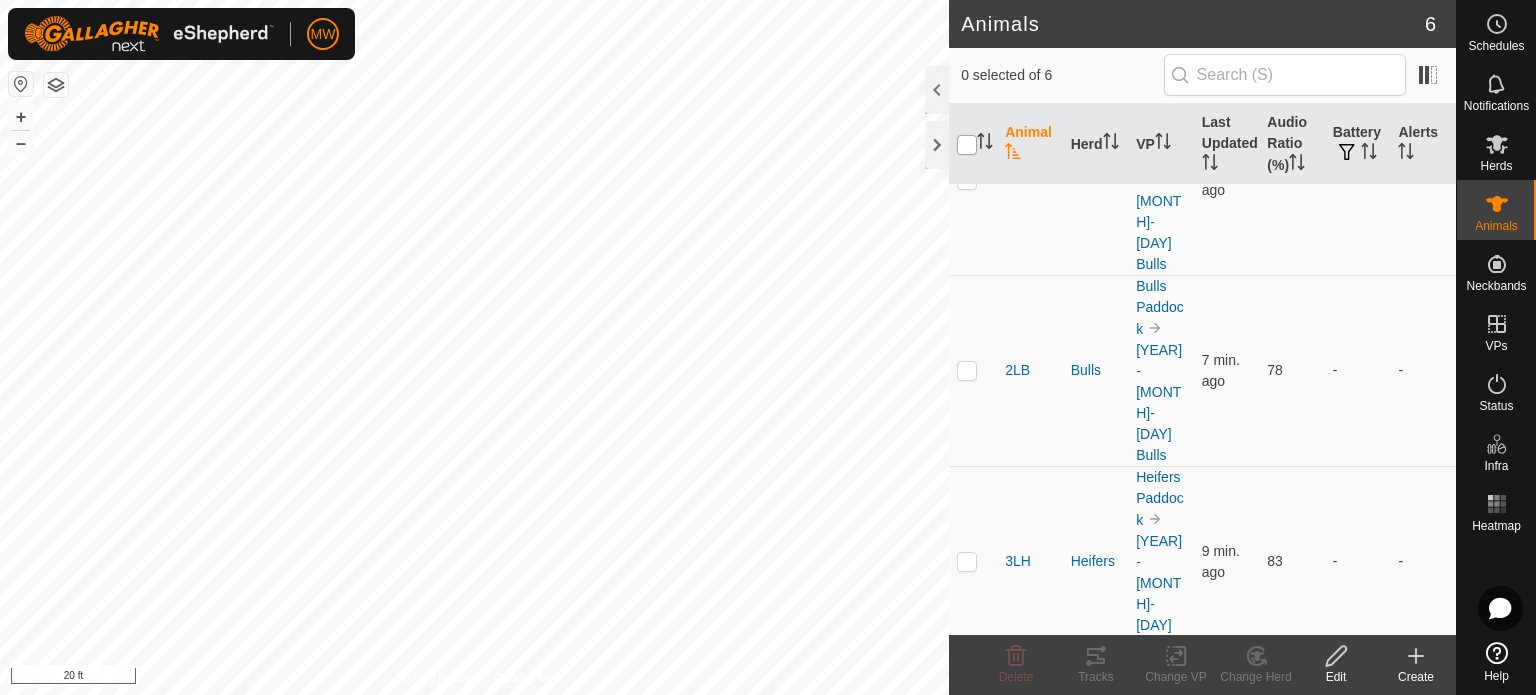 click at bounding box center [967, 145] 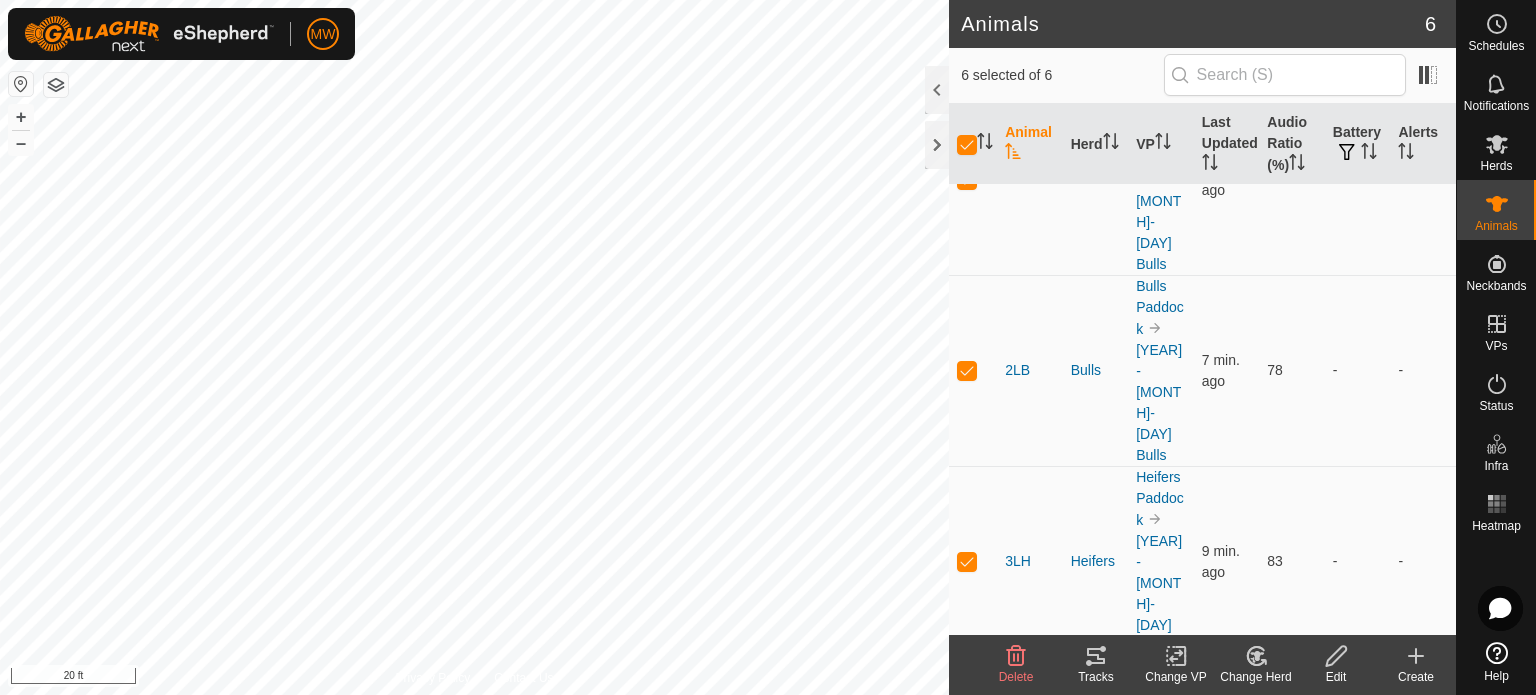 click 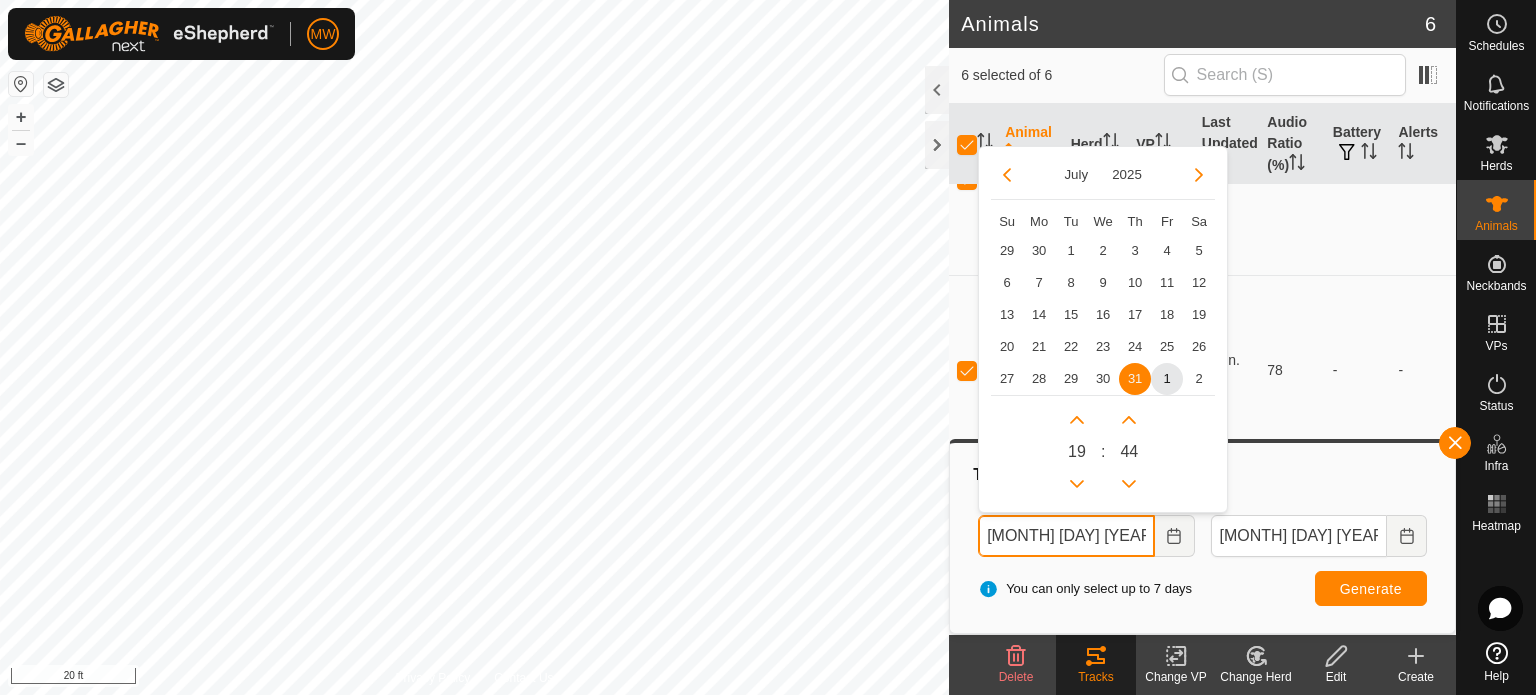 click on "[MONTH] [DAY] [YEAR] [TIME]" at bounding box center (1066, 536) 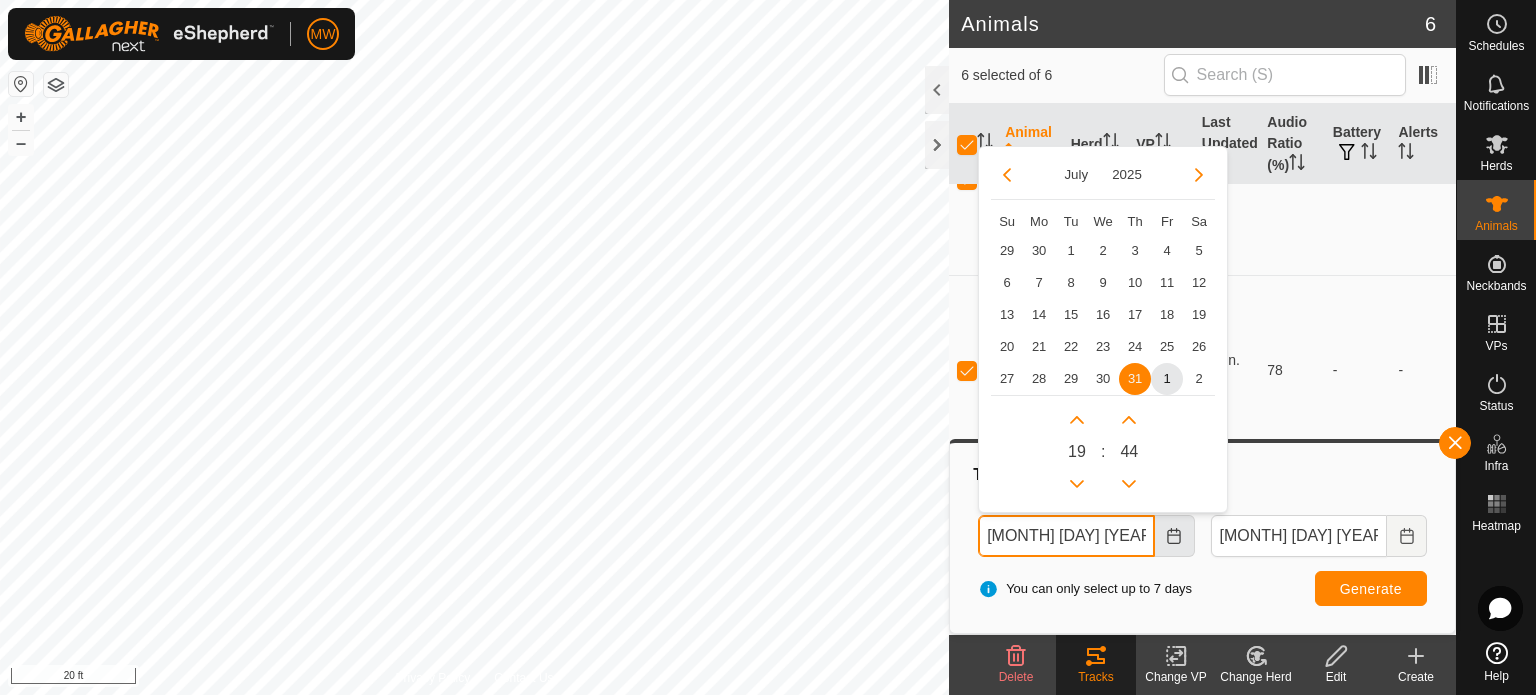 drag, startPoint x: 1096, startPoint y: 539, endPoint x: 1156, endPoint y: 535, distance: 60.133186 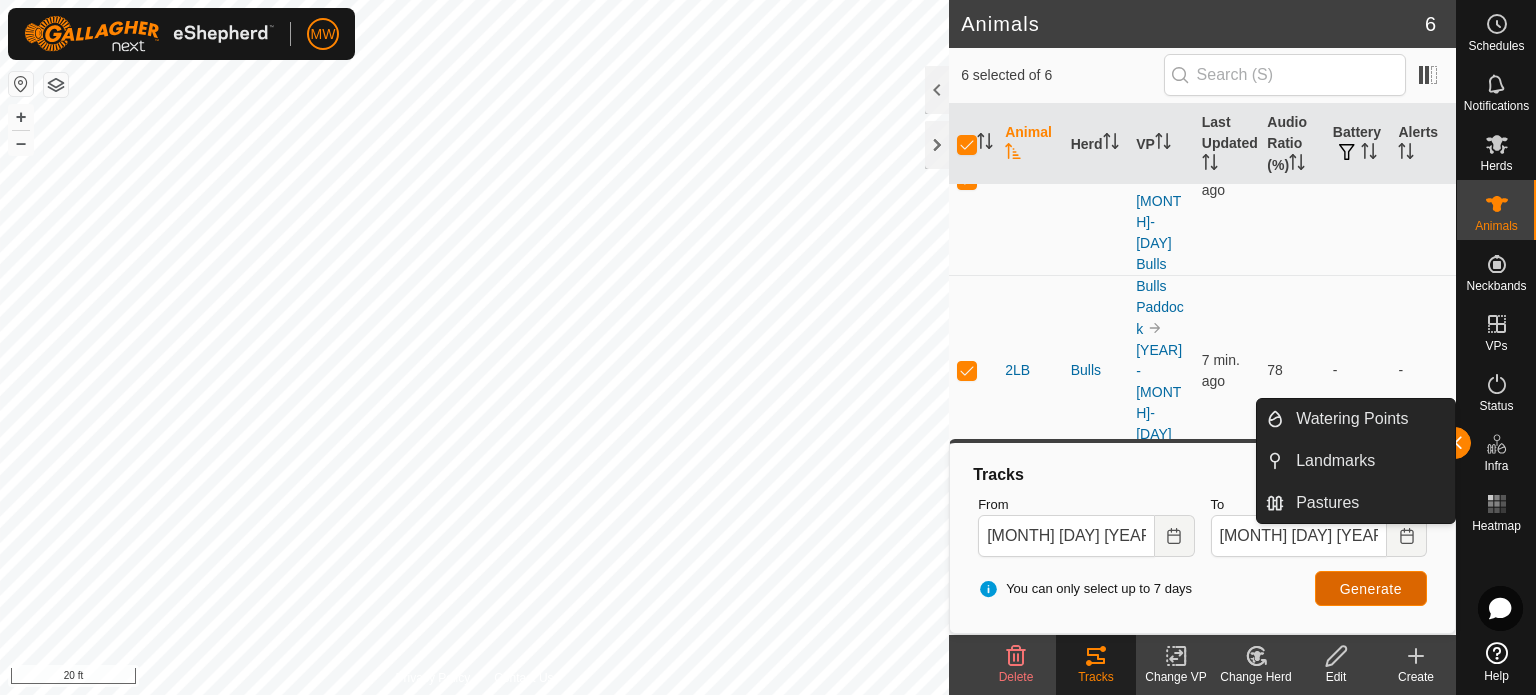 click on "Generate" at bounding box center [1371, 589] 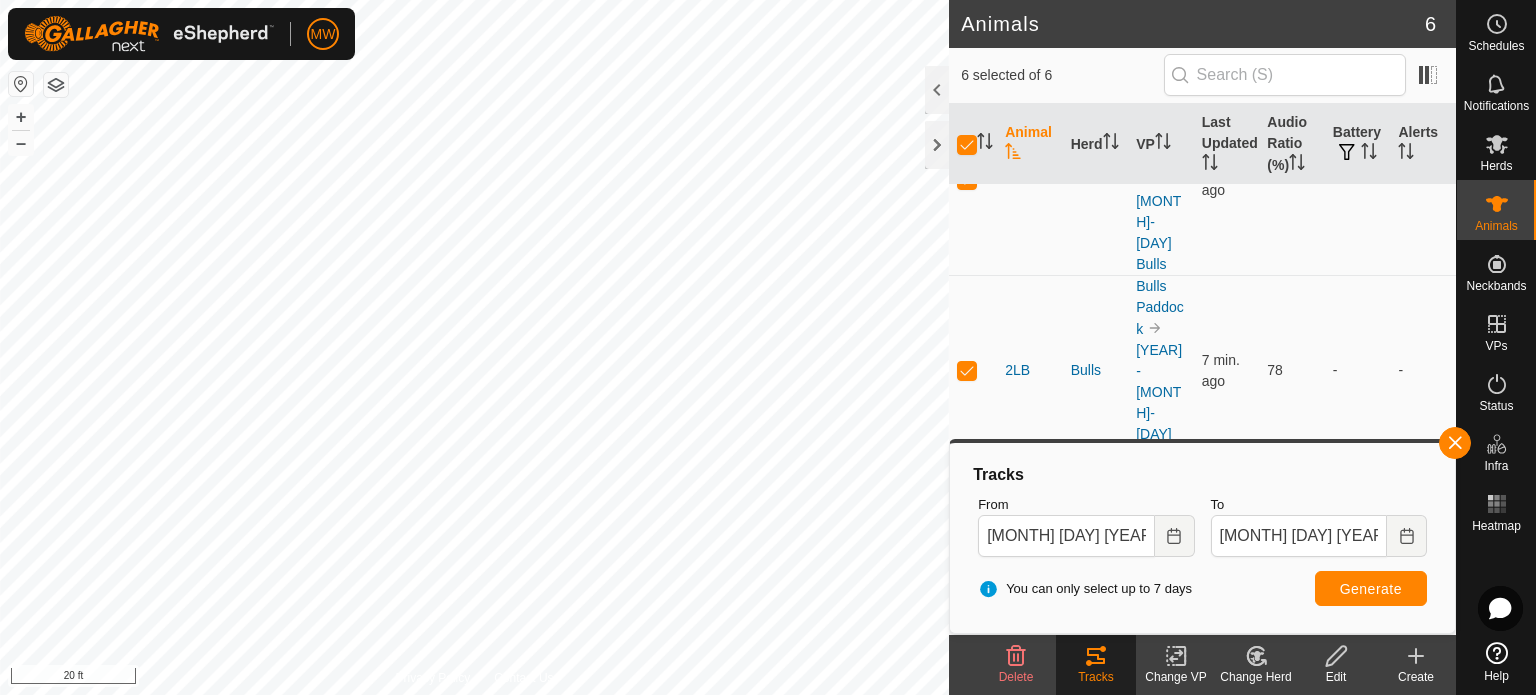 click on "Animals [NUMBER] [NUMBER] selected of [NUMBER] Animal Herd VP Last Updated Audio Ratio (%) Battery Alerts [NUMBER] Bulls Bulls Paddock [YEAR]-[MONTH]-[DAY] Bulls [NUMBER] min. ago [NUMBER] - - [NUMBER] Bulls Bulls Paddock [YEAR]-[MONTH]-[DAY] Bulls [NUMBER] min. ago [NUMBER] - - [NUMBER] Heifers Heifers Paddock [YEAR]-[MONTH]-[DAY] Heifers [NUMBER] min. ago [NUMBER] - - [NUMBER] Heifers Heifers Paddock [YEAR]-[MONTH]-[DAY] Heifers [NUMBER] min. ago [NUMBER] - - [NUMBER] Bulls Bulls Paddock [YEAR]-[MONTH]-[DAY] Bulls [NUMBER] min. ago [NUMBER] - - [NUMBER] Bulls Bulls Paddock [YEAR]-[MONTH]-[DAY] Bulls [NUMBER] min. ago [NUMBER] - - Delete Tracks Change VP Change Herd Edit Create Privacy Policy Contact Us
[YEAR]-[MONTH]-[DAY] Heifers Type: Inclusion Zone [NUMBER] Animals
+ – ⇧ i [NUMBER] ft" 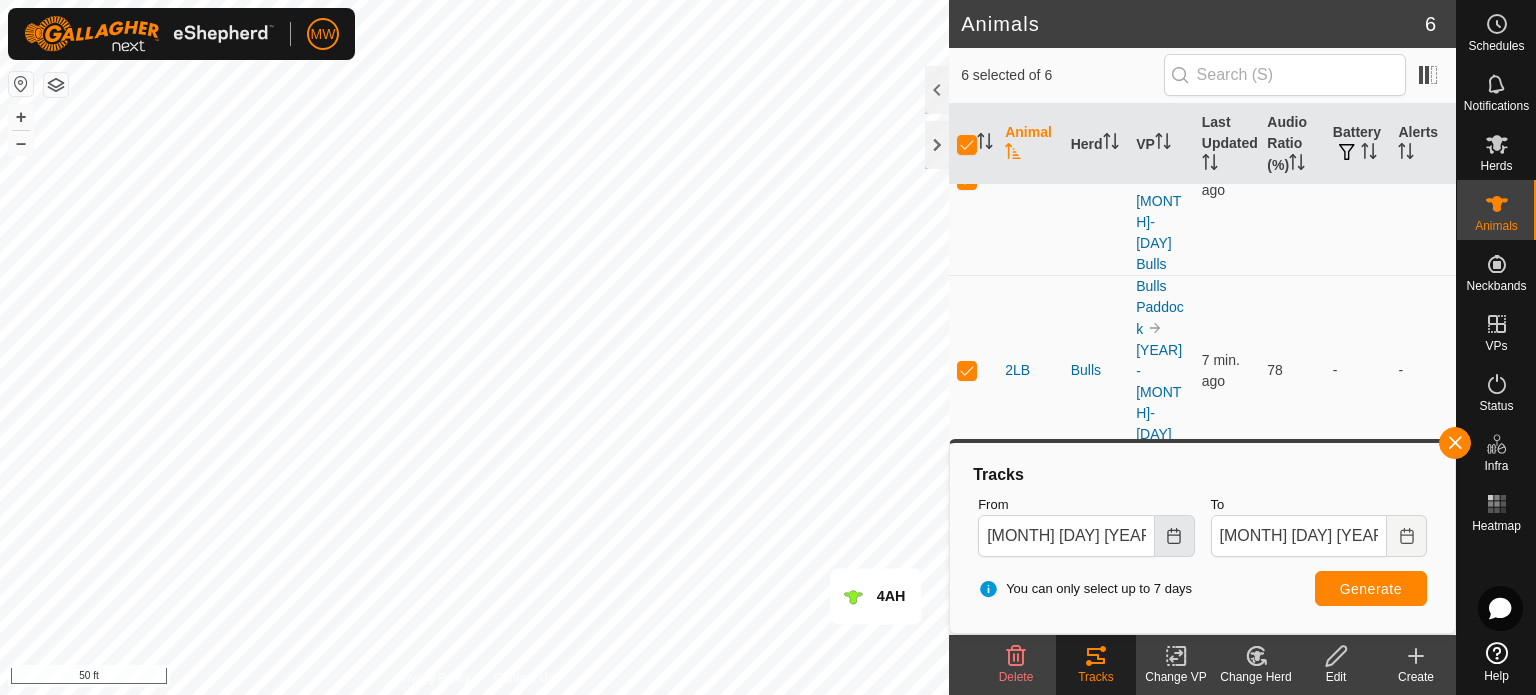 click 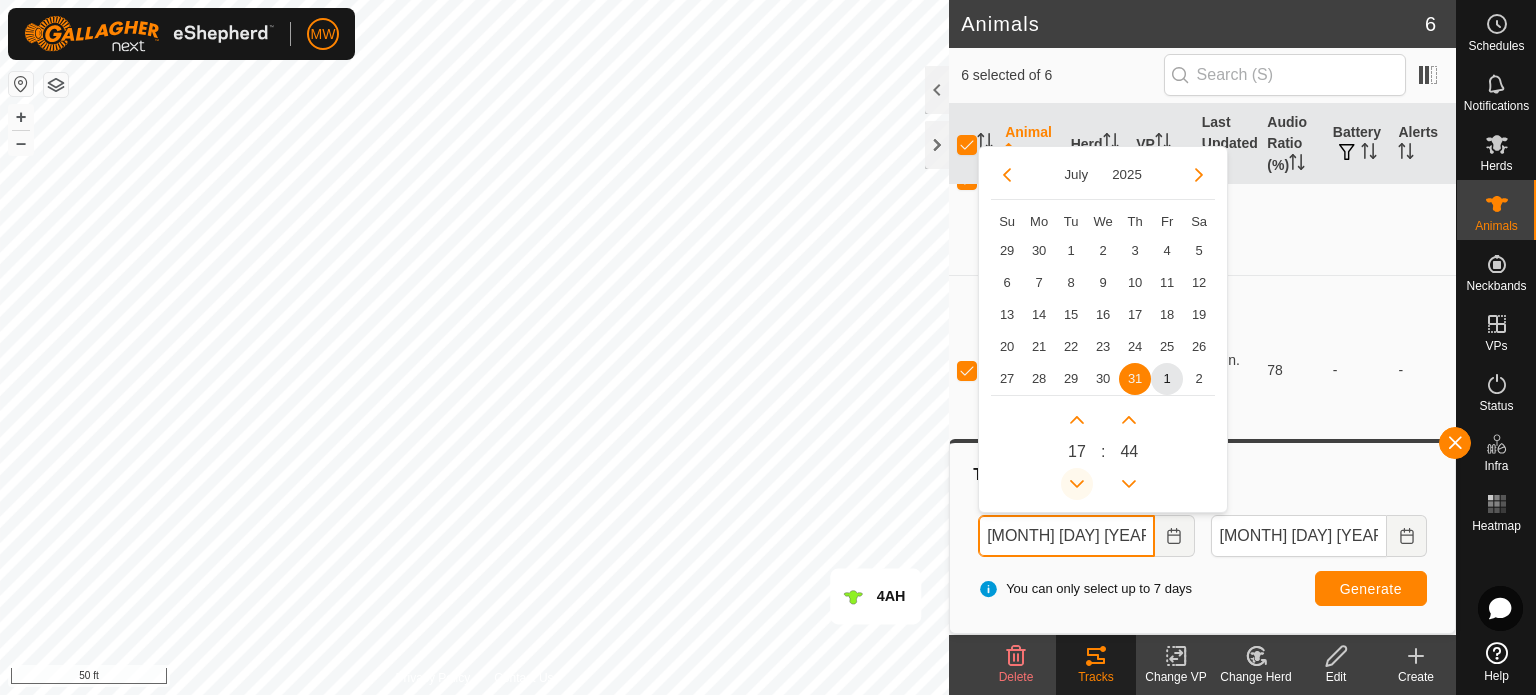 click at bounding box center [1077, 484] 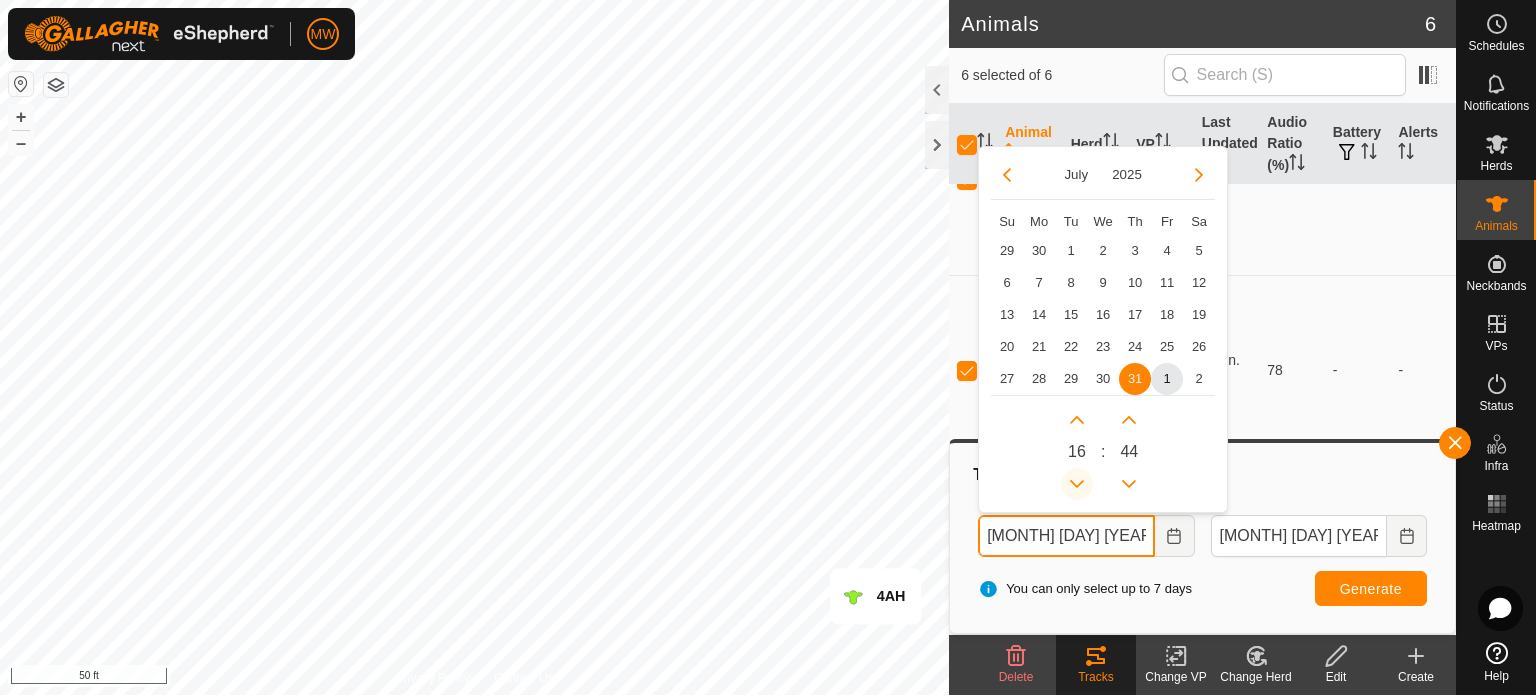 click at bounding box center [1077, 484] 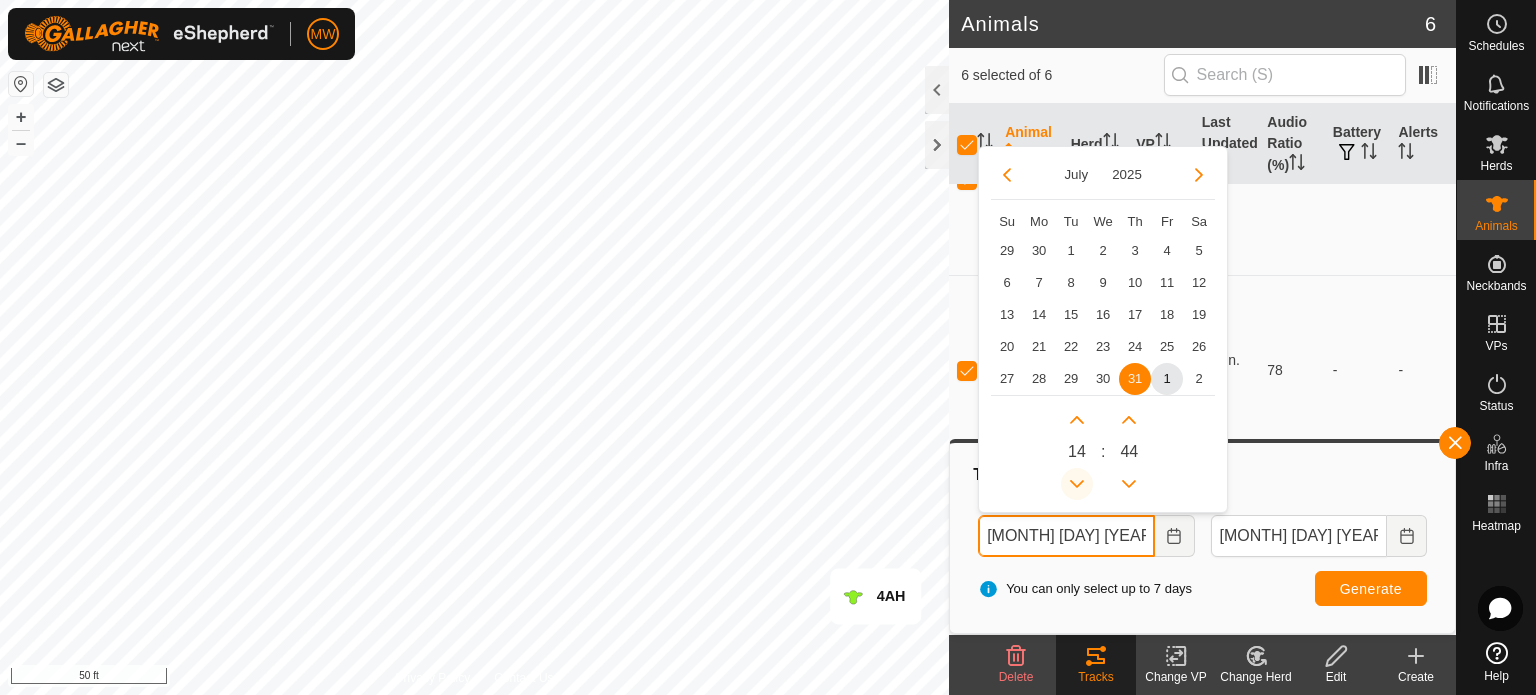 click 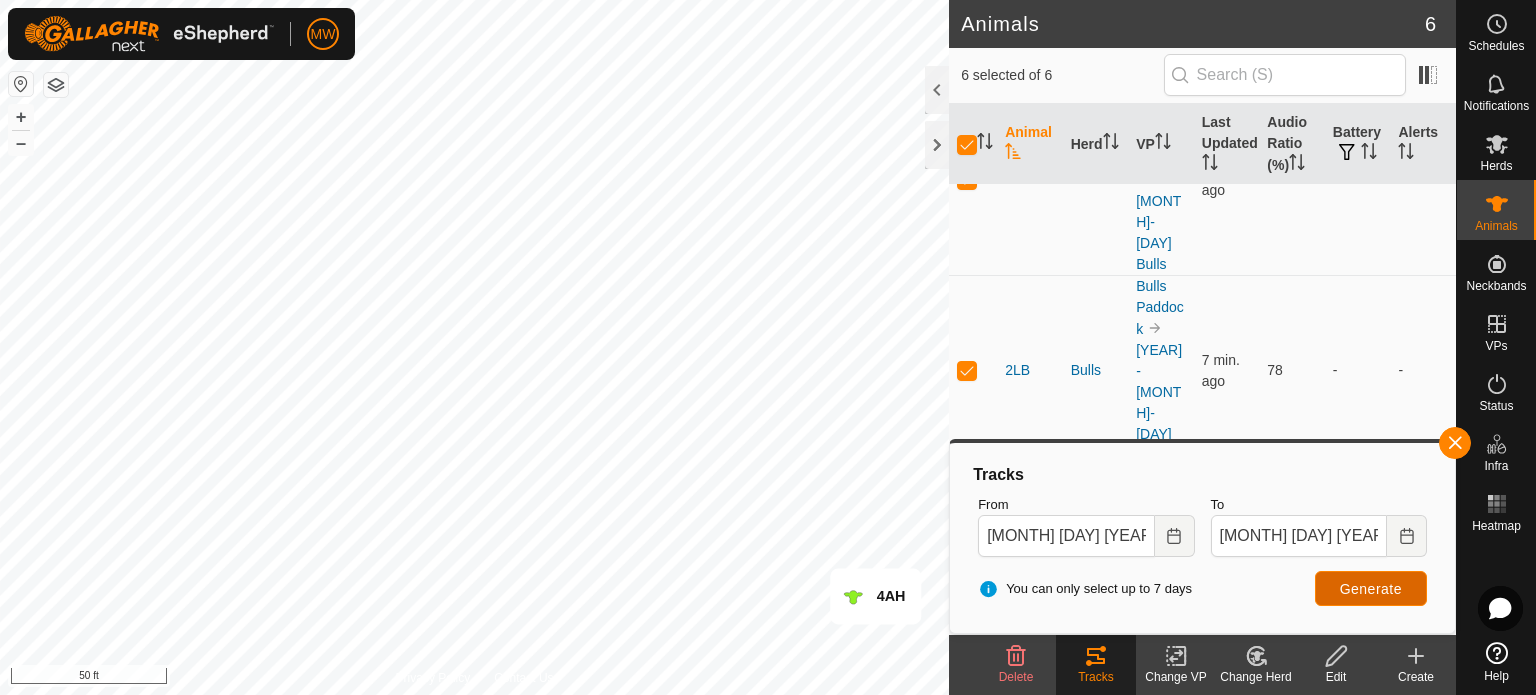 click on "Generate" at bounding box center [1371, 589] 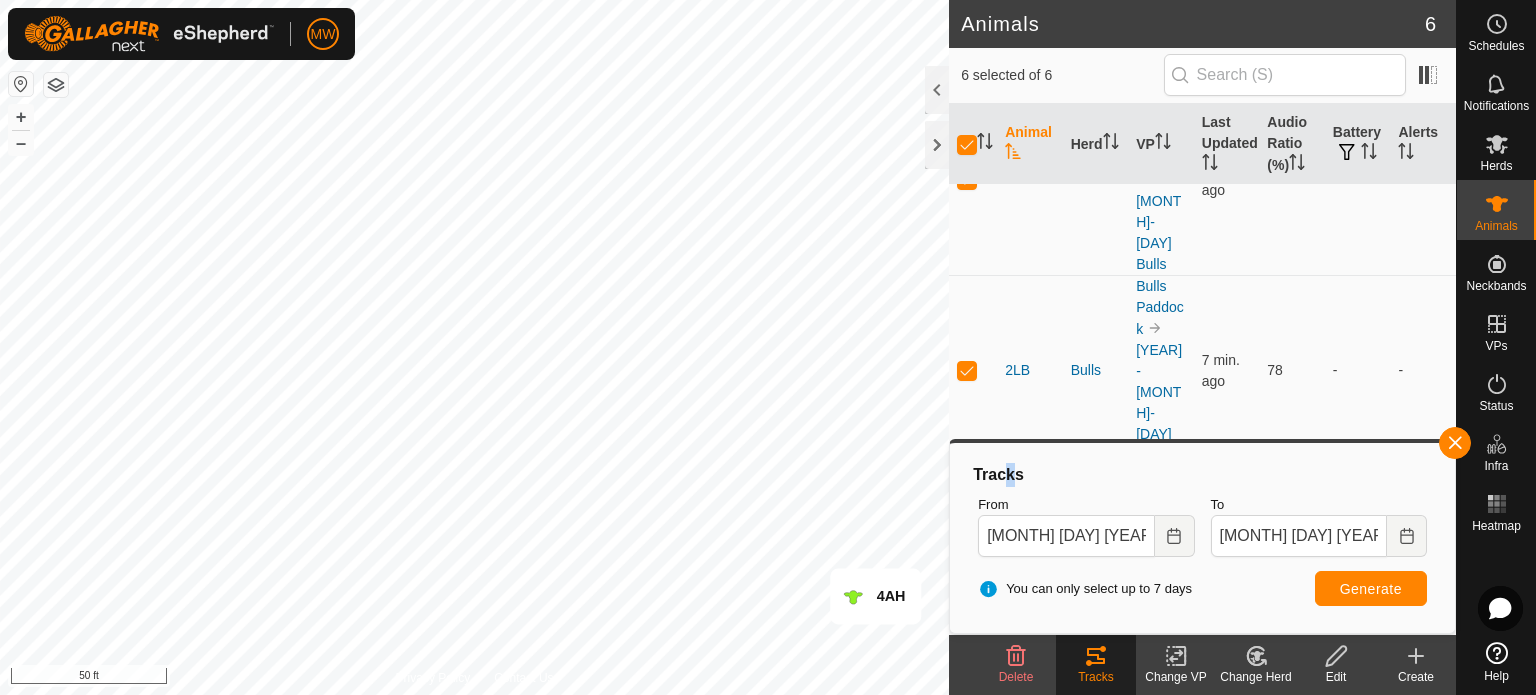 drag, startPoint x: 1013, startPoint y: 485, endPoint x: 1001, endPoint y: 475, distance: 15.6205 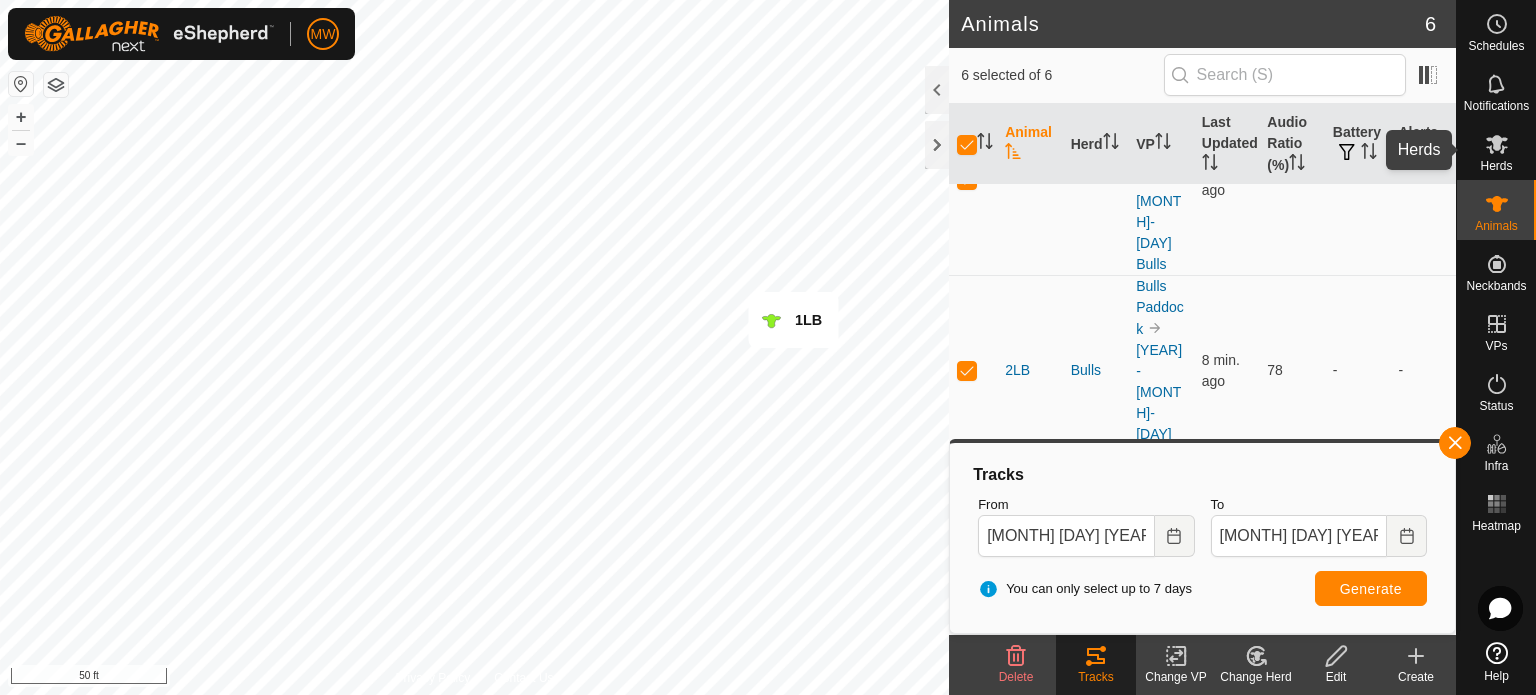 click 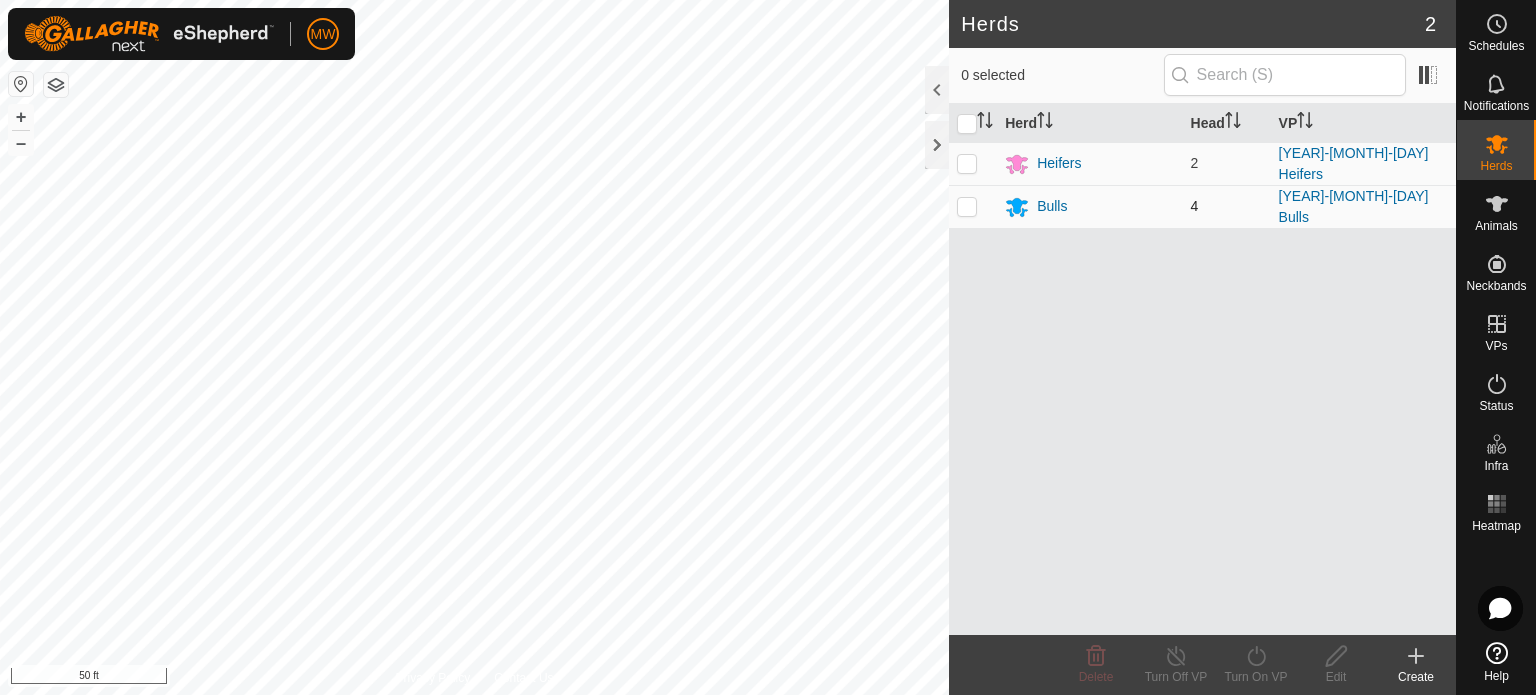 click at bounding box center [967, 206] 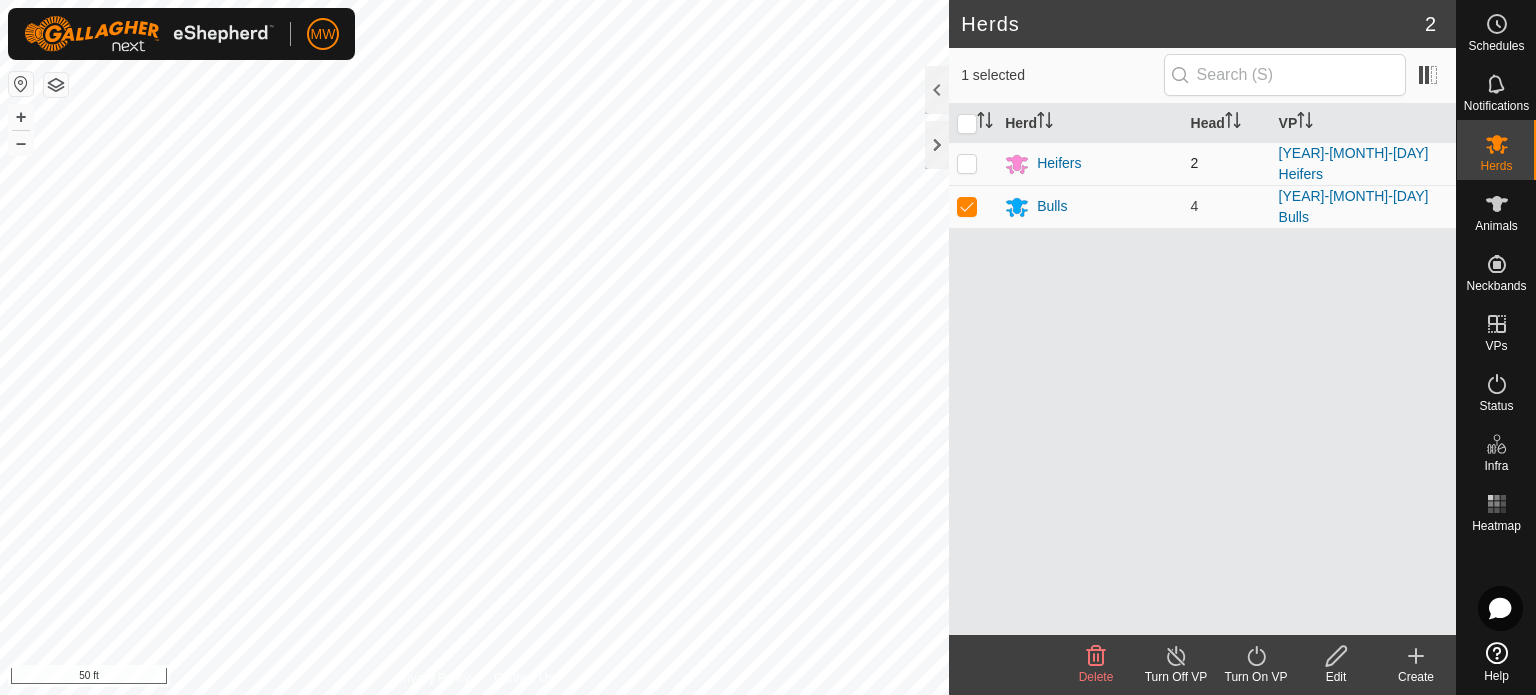 click at bounding box center [967, 163] 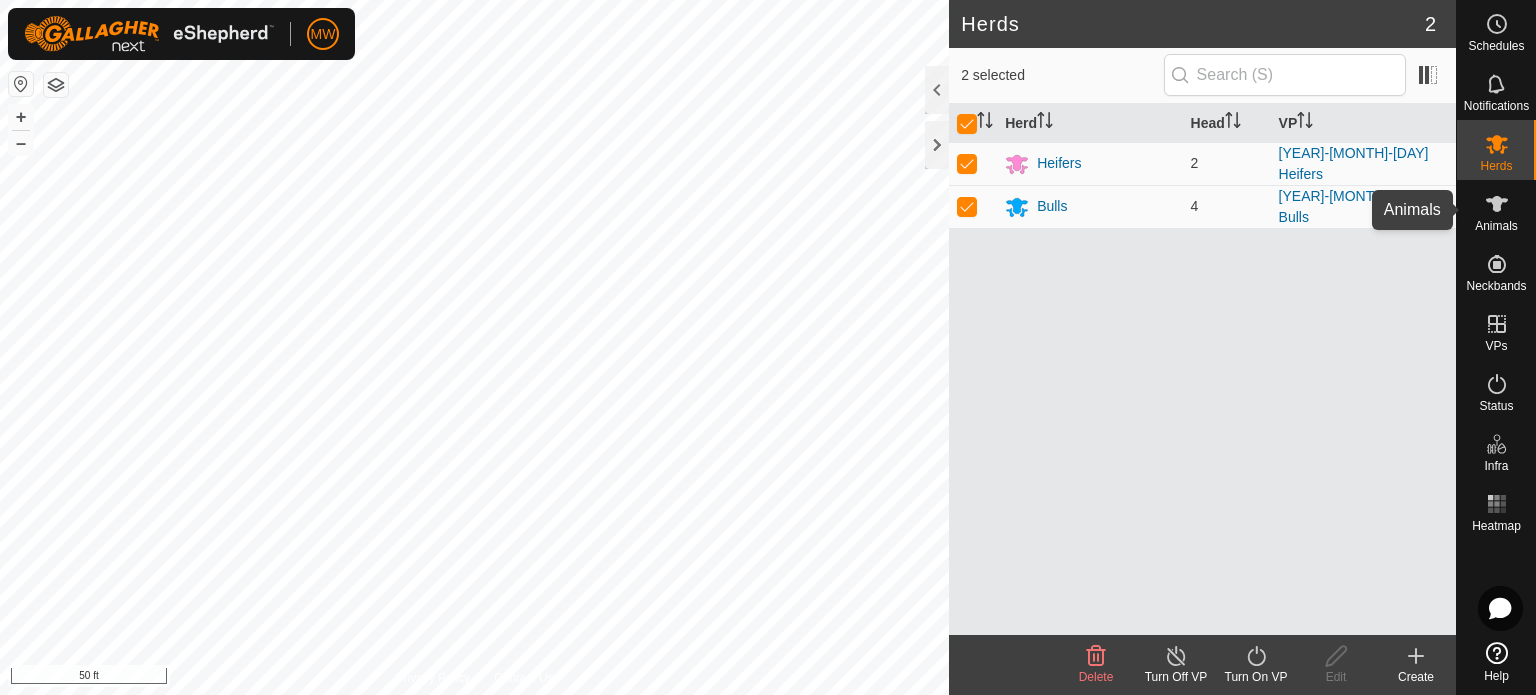 click 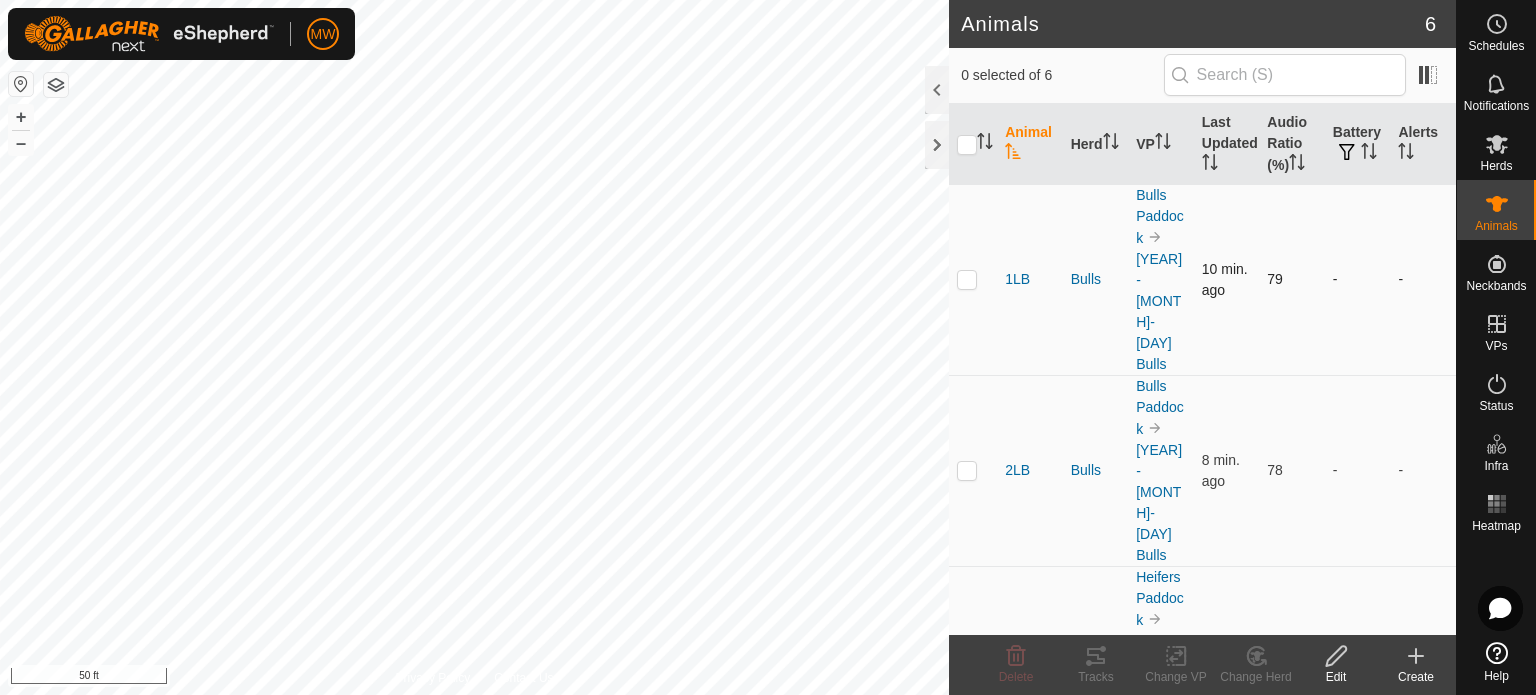 click at bounding box center [973, 279] 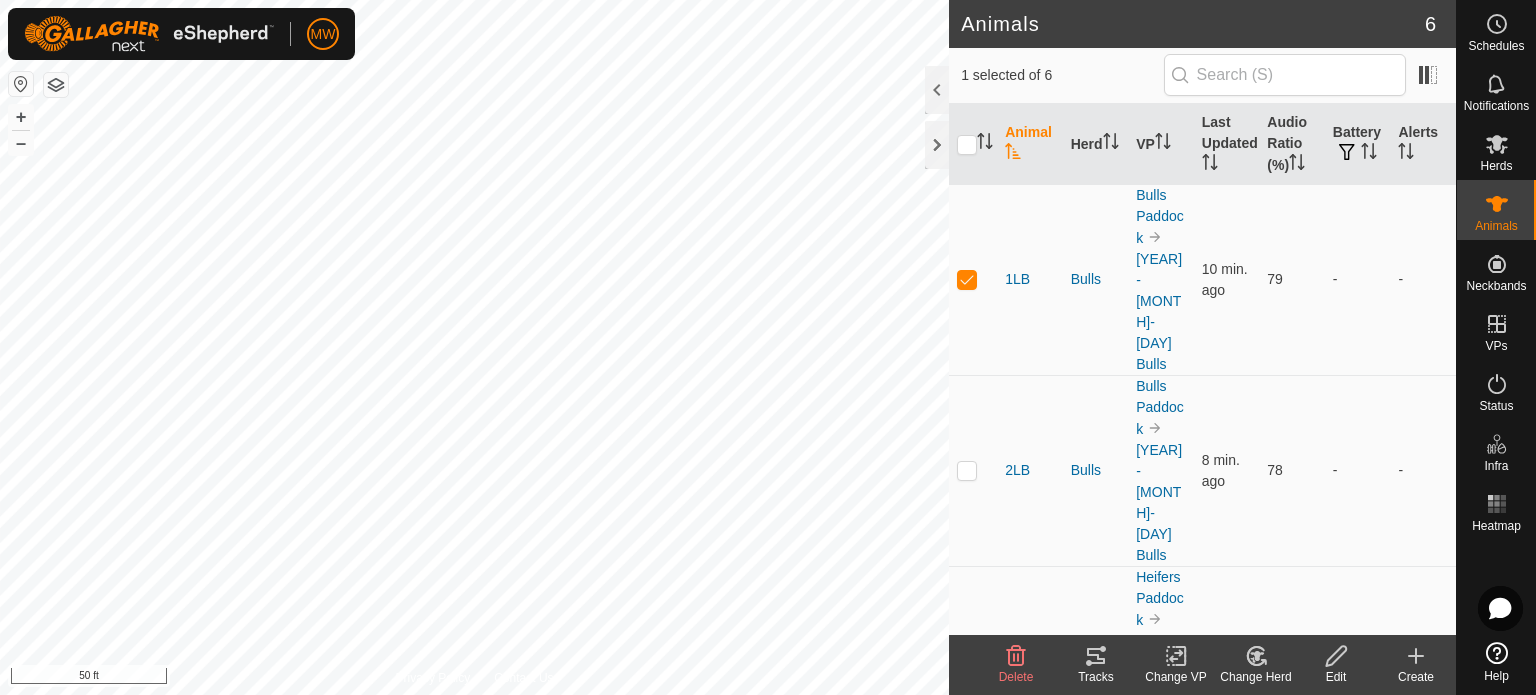 click 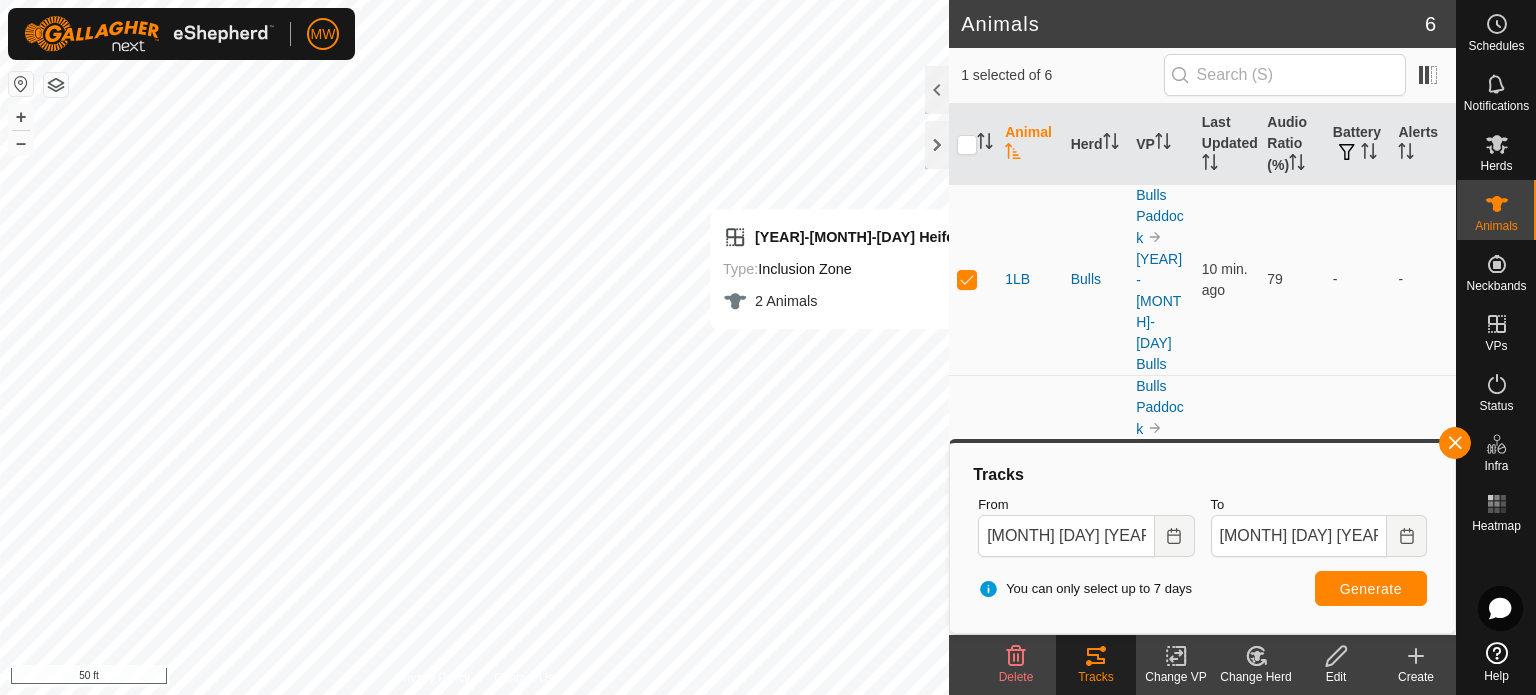 click at bounding box center (967, 470) 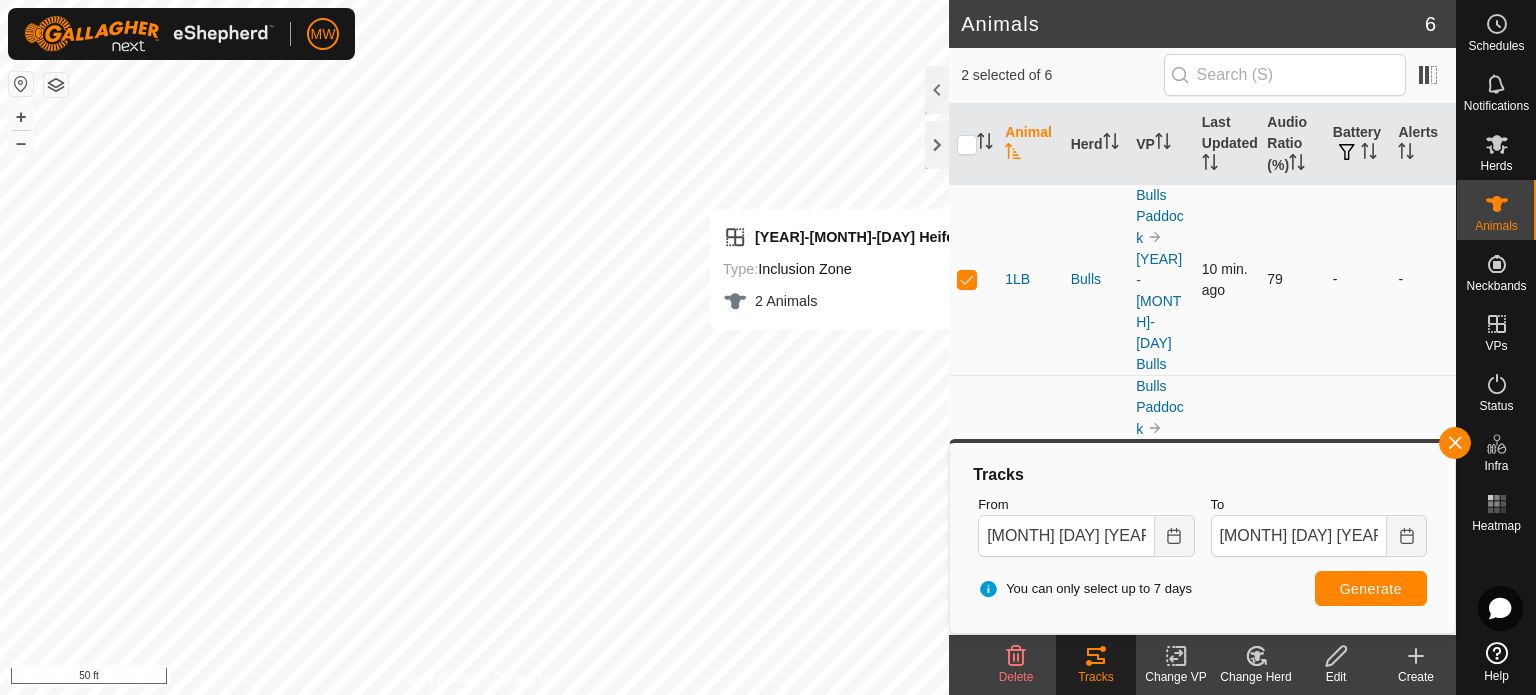 click at bounding box center (967, 279) 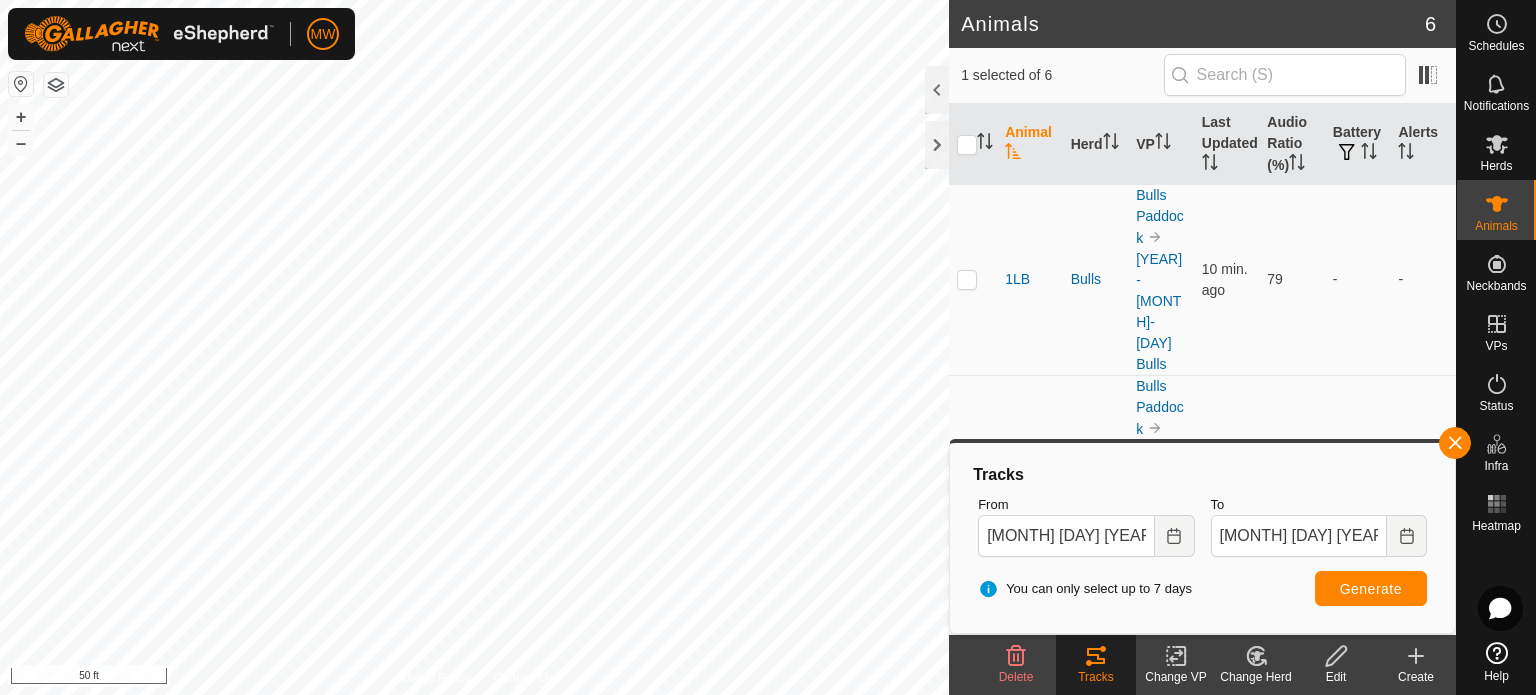 click at bounding box center (967, 470) 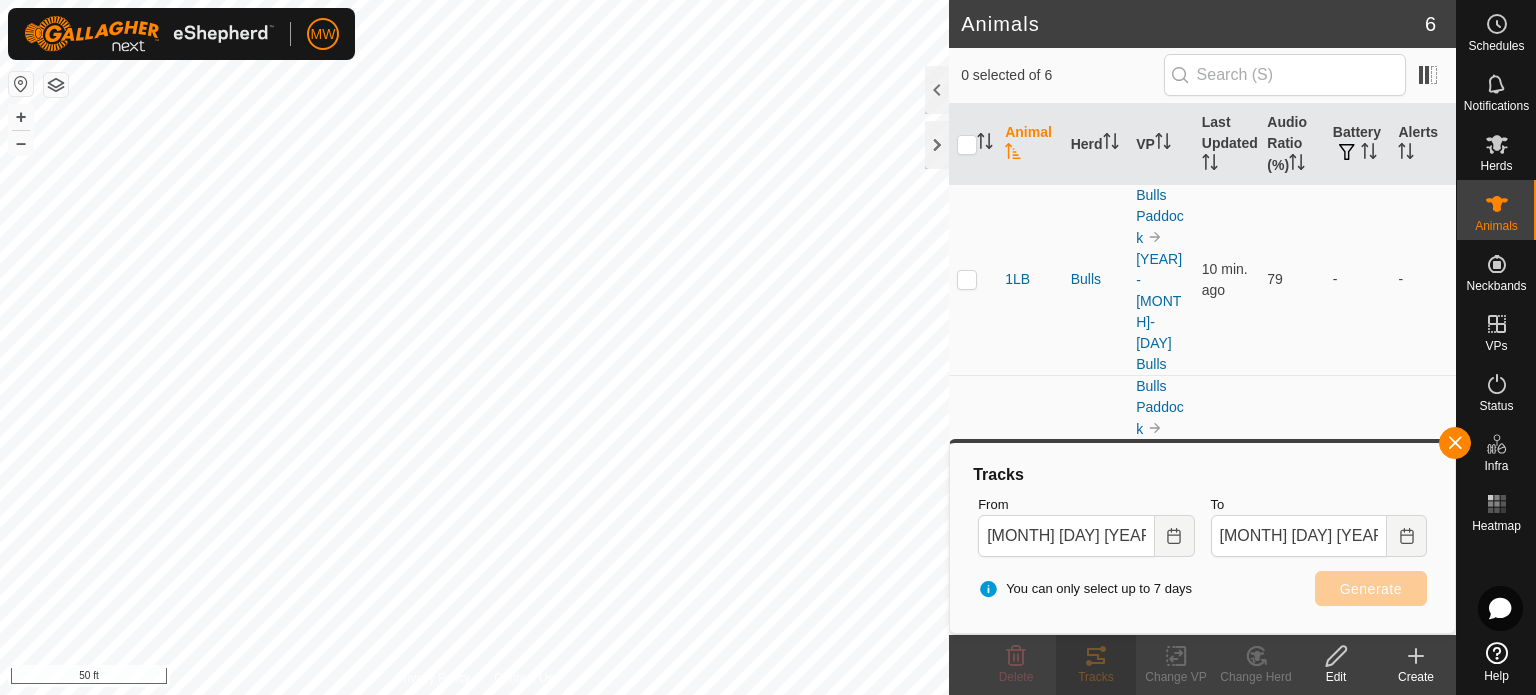 scroll, scrollTop: 100, scrollLeft: 0, axis: vertical 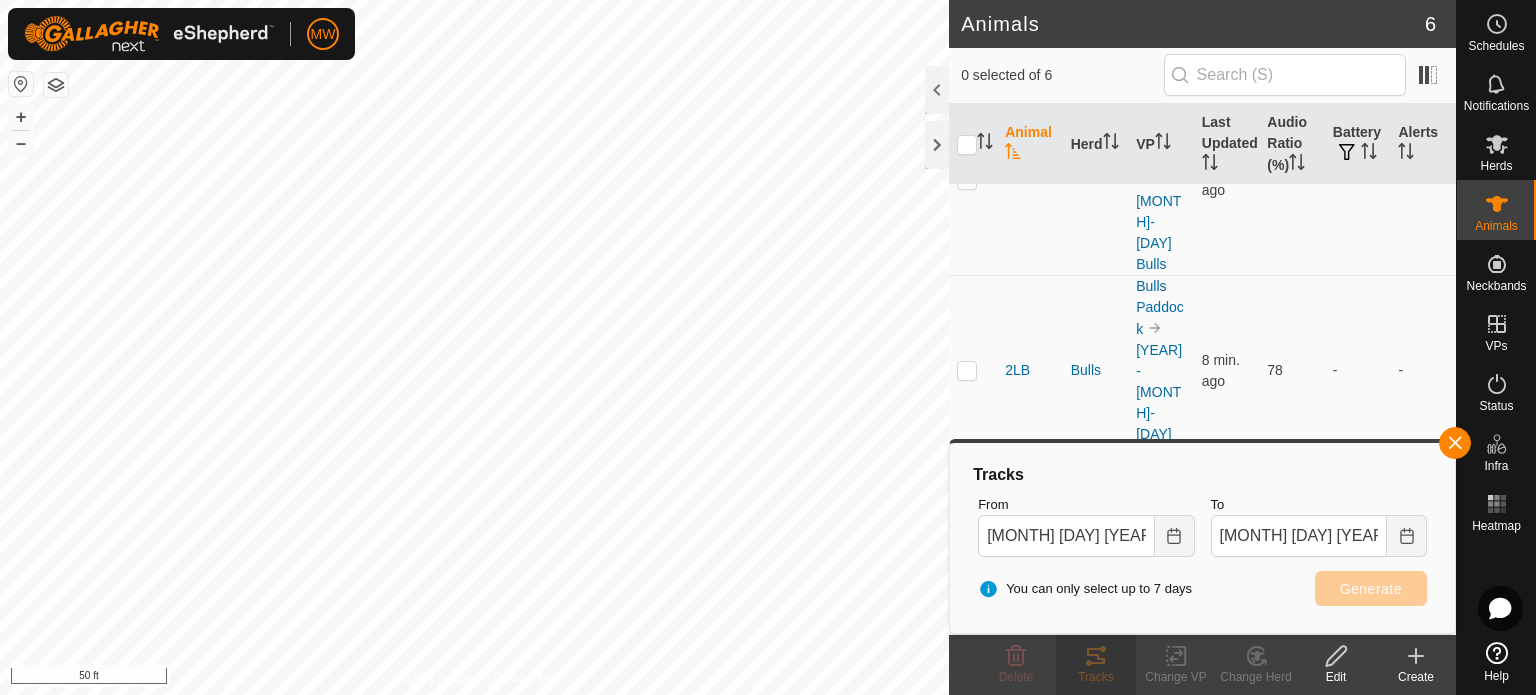 click at bounding box center [967, 561] 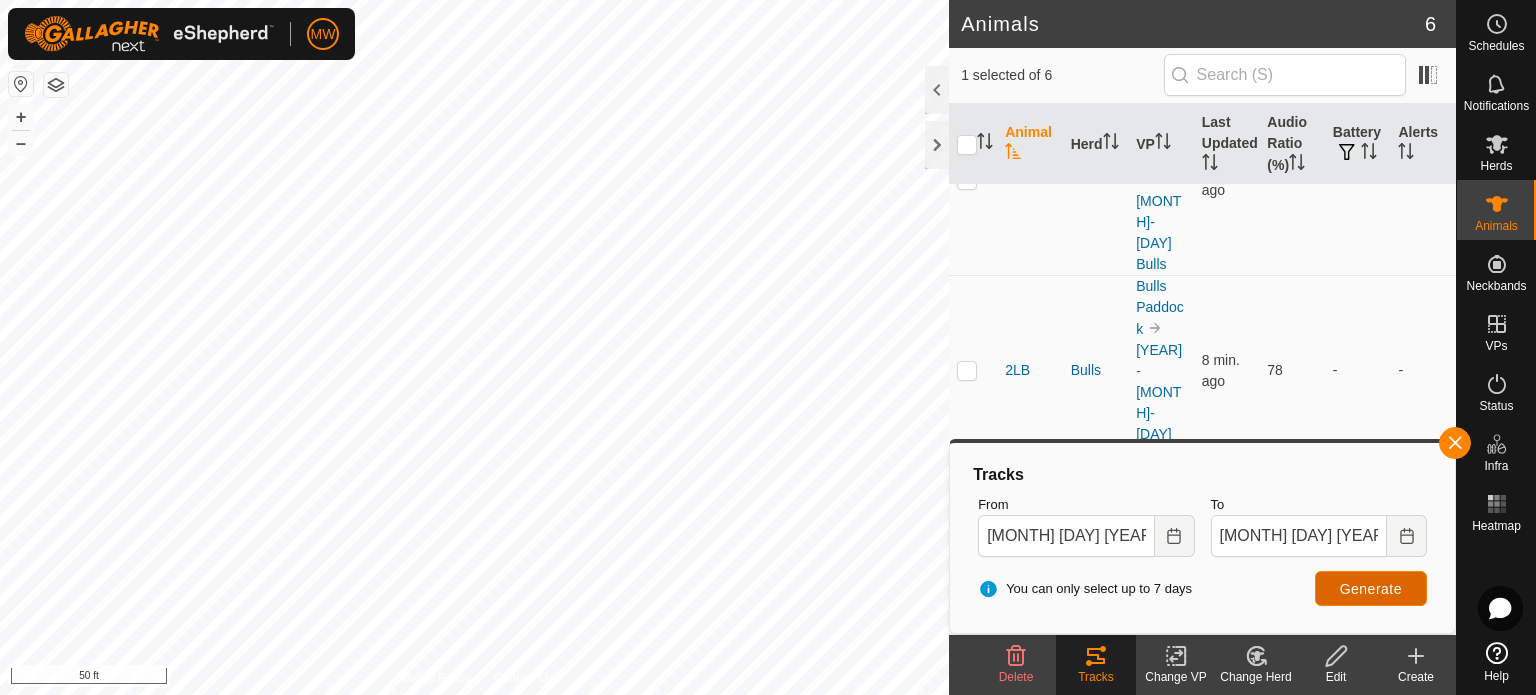 click on "Generate" at bounding box center [1371, 589] 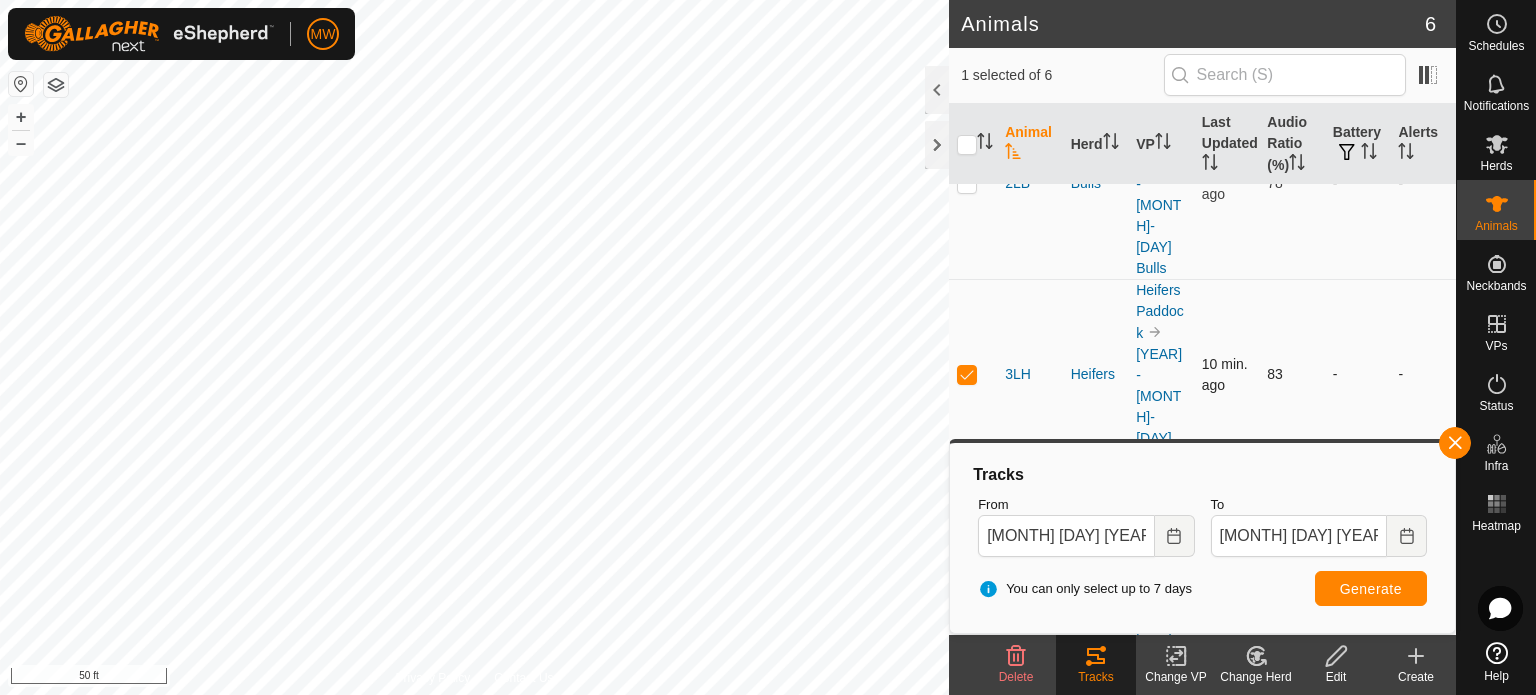 scroll, scrollTop: 300, scrollLeft: 0, axis: vertical 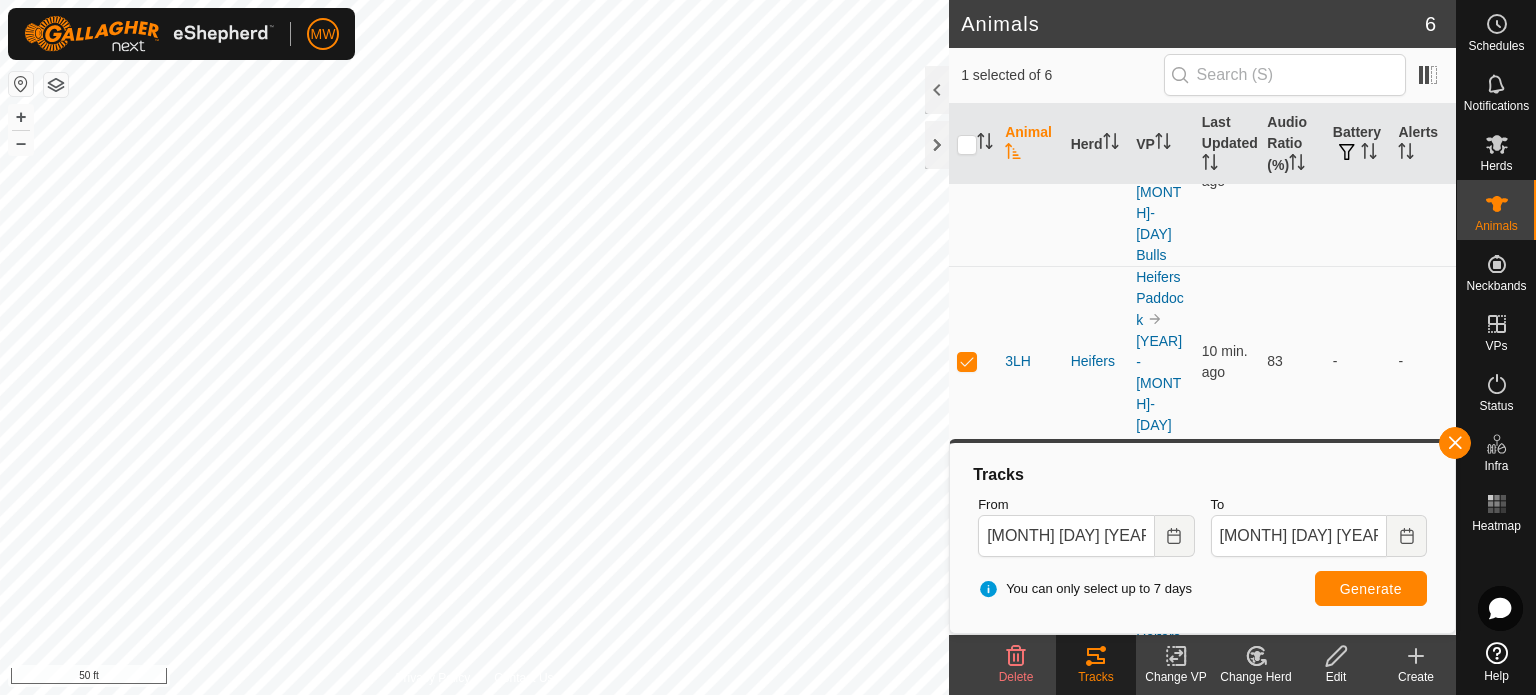 click at bounding box center (967, 552) 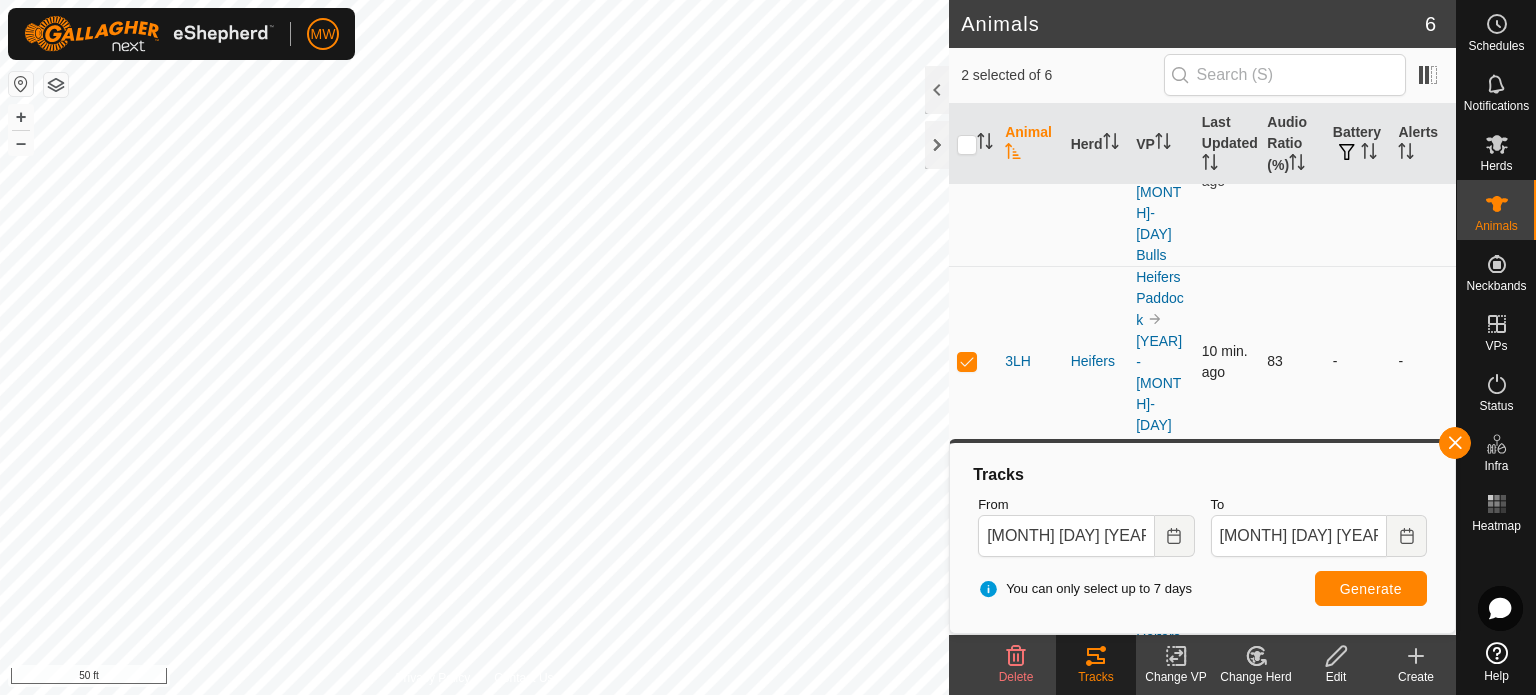 click at bounding box center (967, 361) 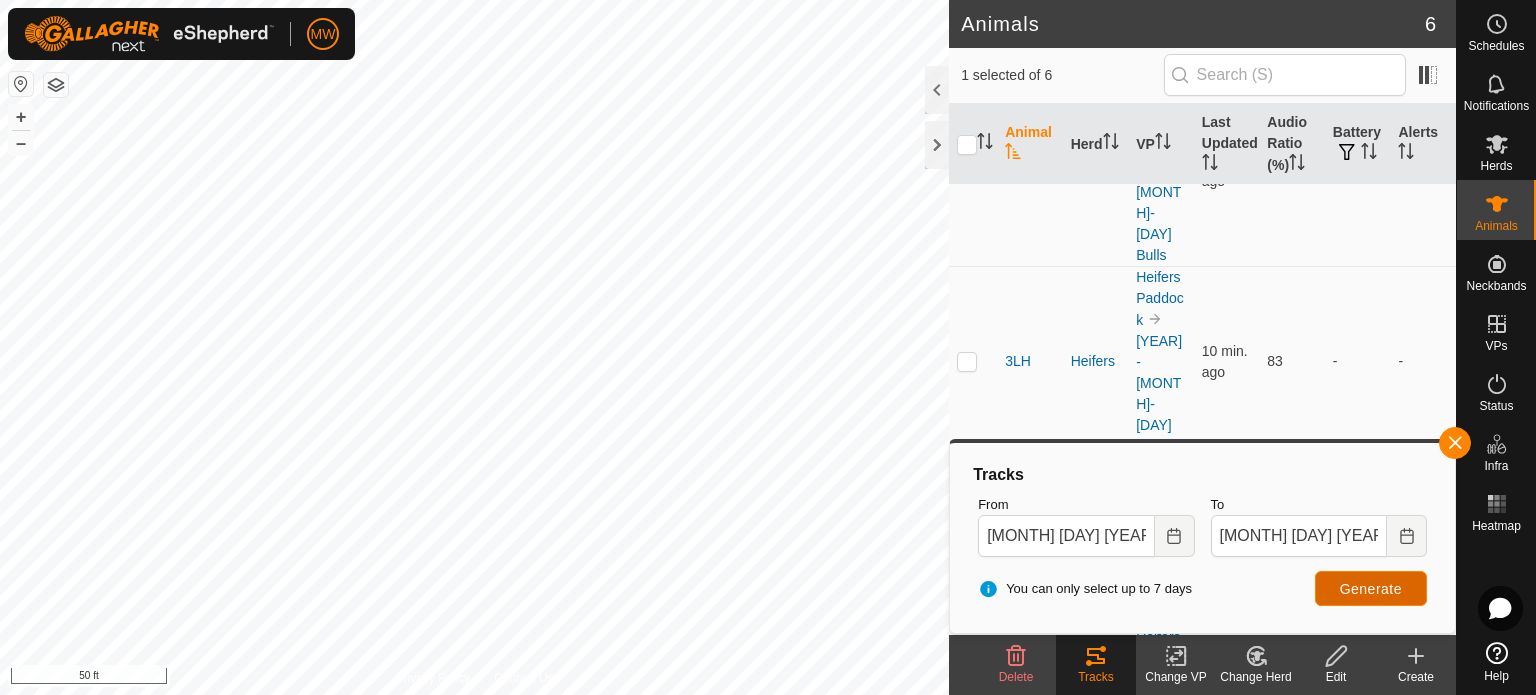click on "Generate" at bounding box center [1371, 588] 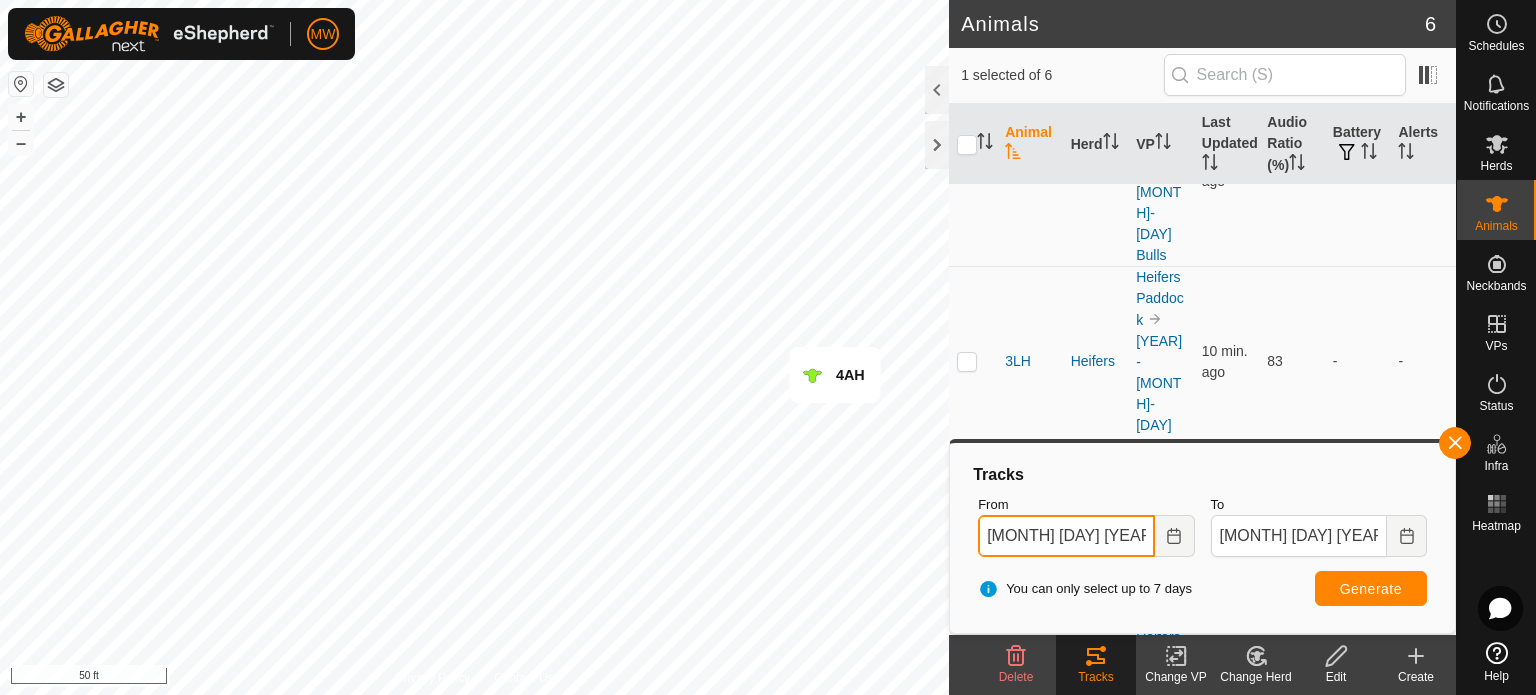 drag, startPoint x: 1024, startPoint y: 543, endPoint x: 1052, endPoint y: 534, distance: 29.410883 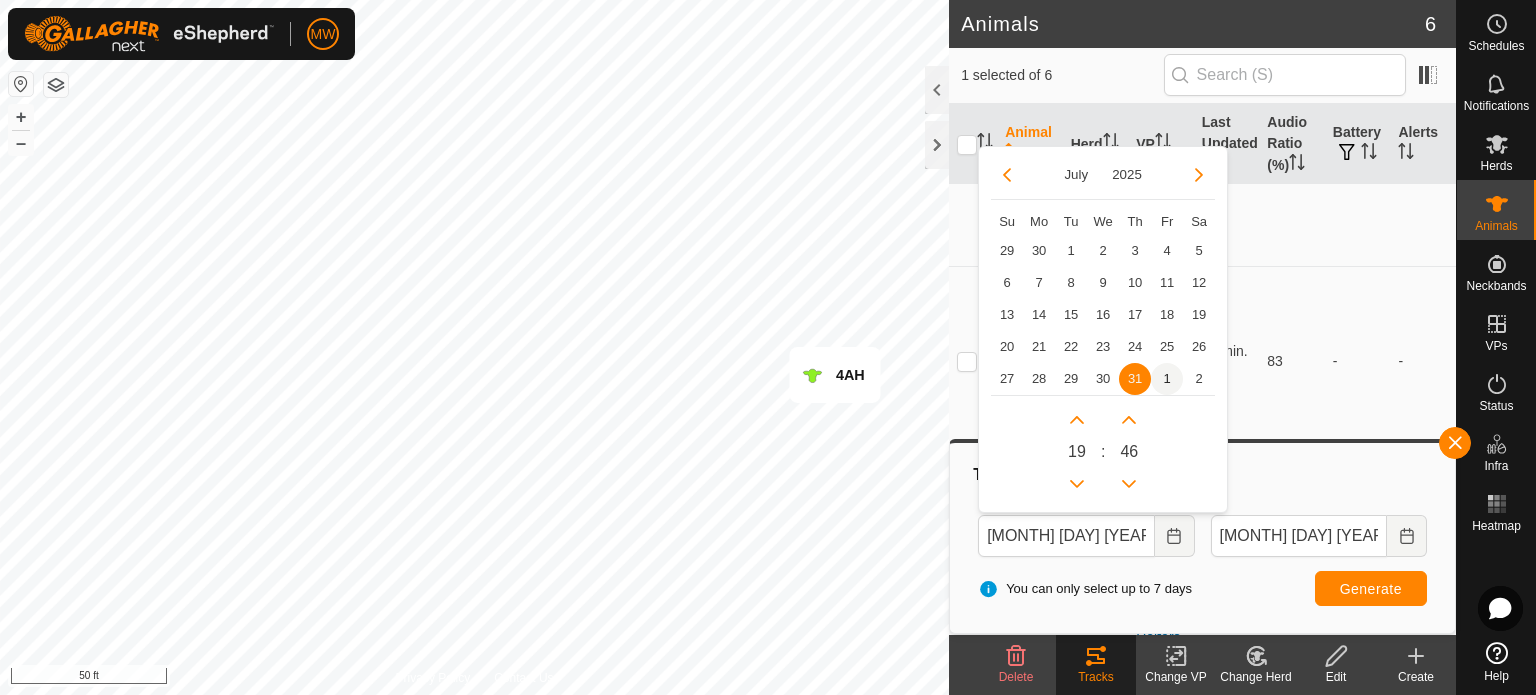 click on "1" at bounding box center [1167, 379] 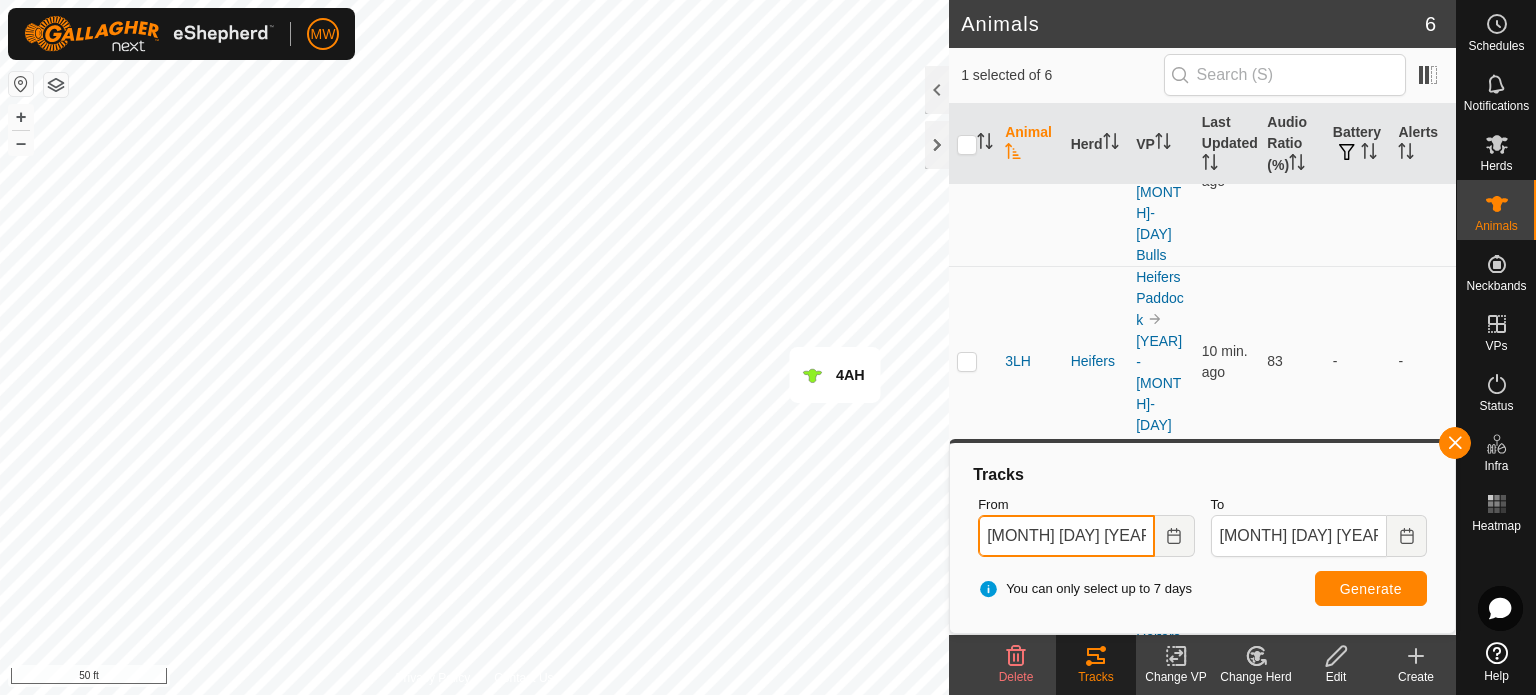 drag, startPoint x: 1108, startPoint y: 539, endPoint x: 1125, endPoint y: 531, distance: 18.788294 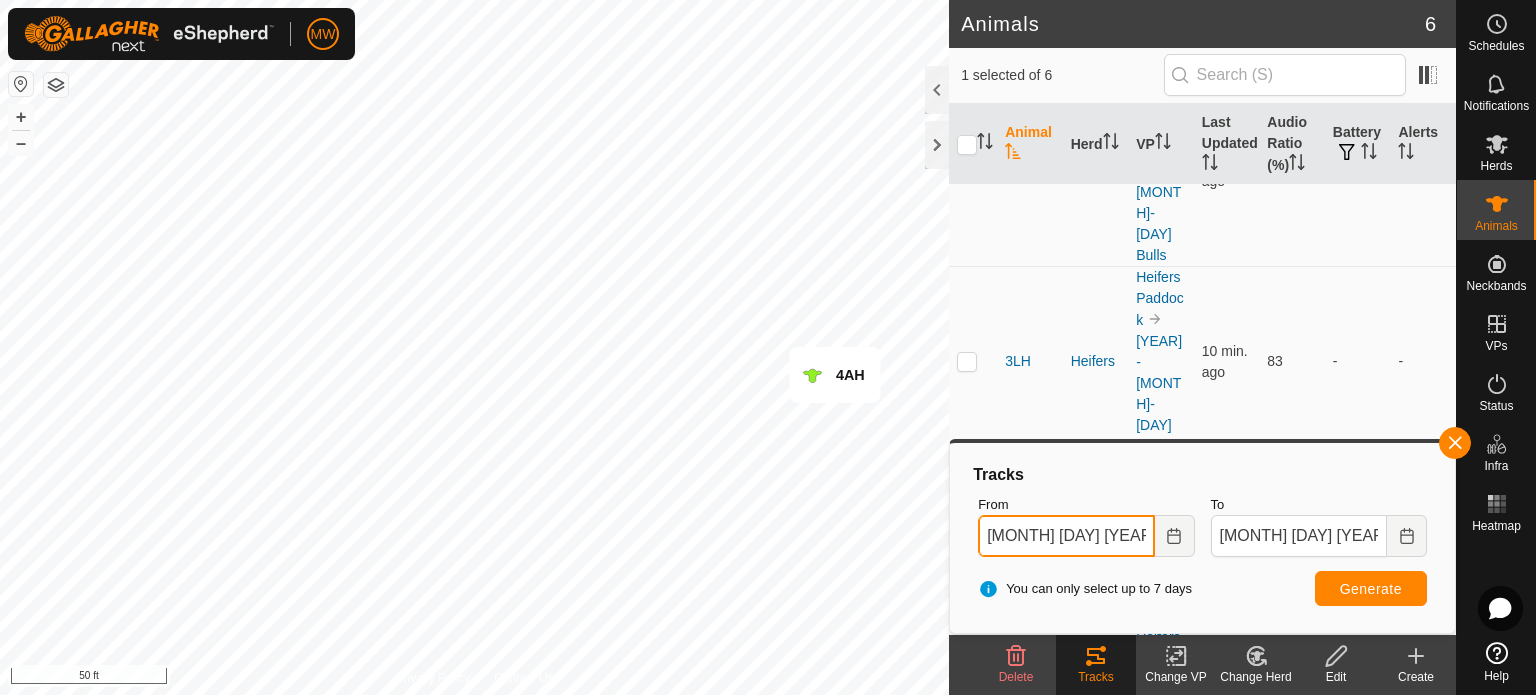type on "[MONTH] [DAY] [YEAR] [TIME]" 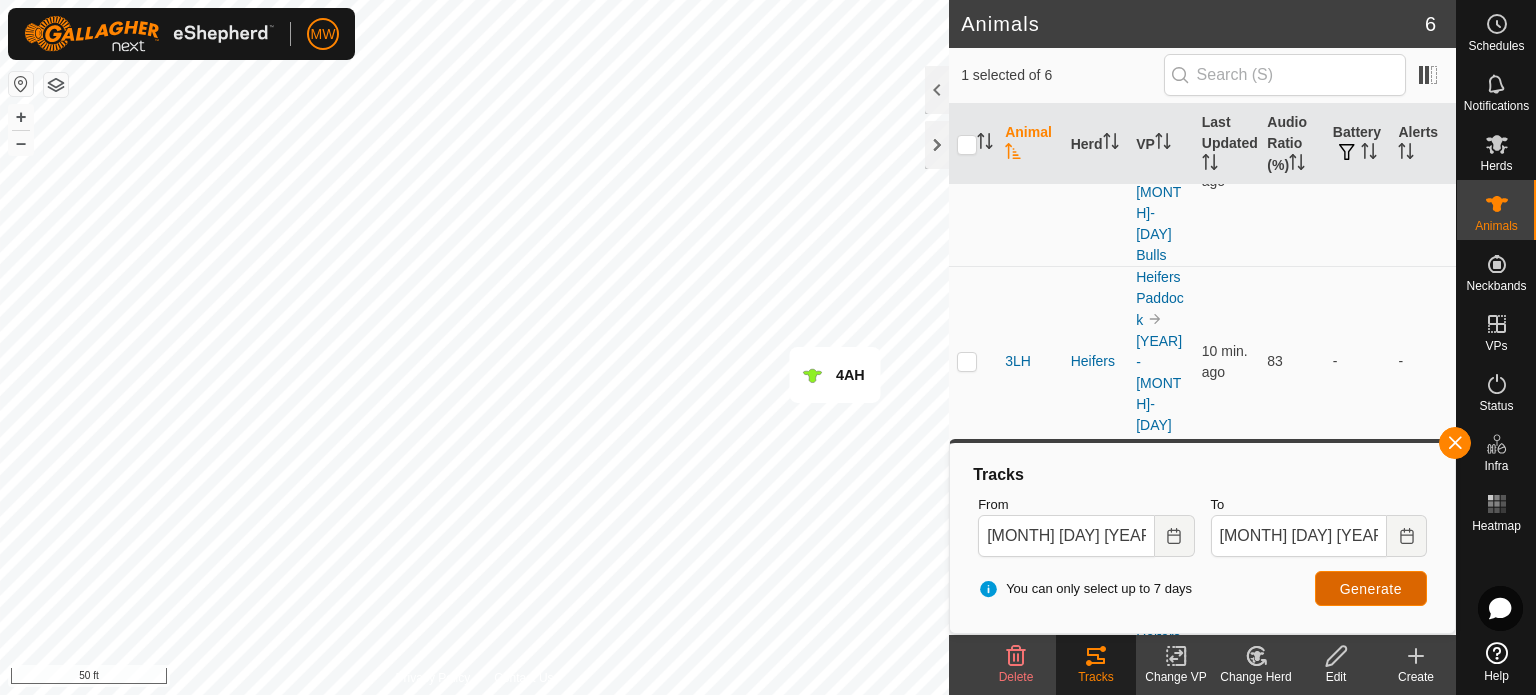 click on "Generate" at bounding box center [1371, 589] 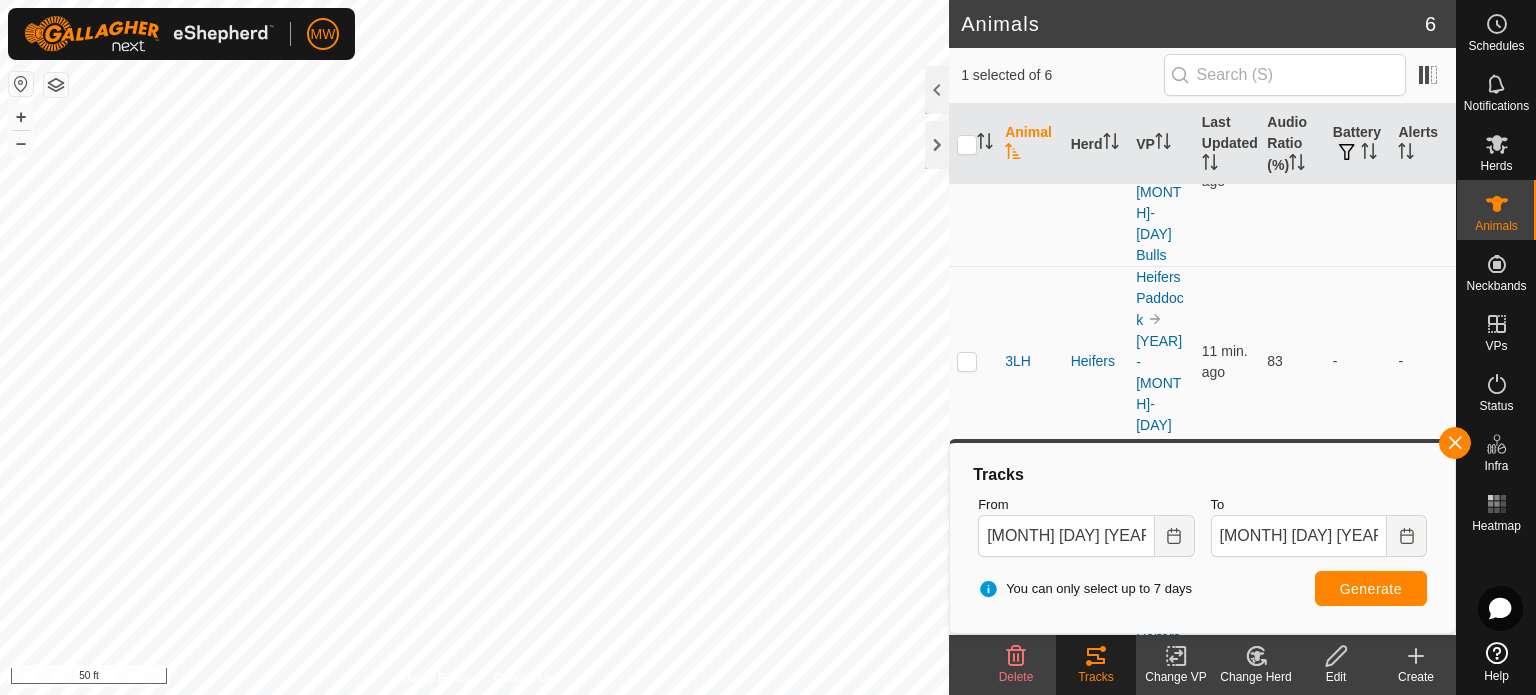 click at bounding box center (967, 552) 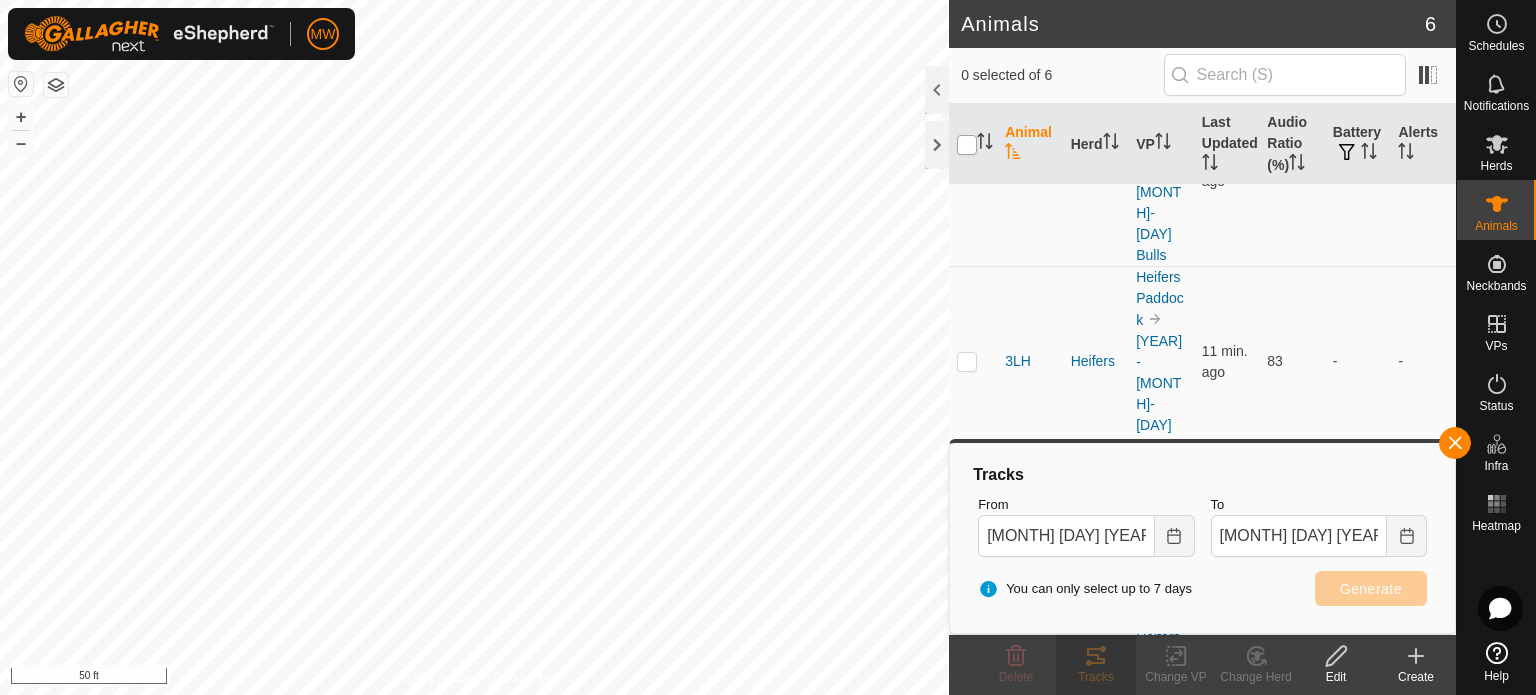 click at bounding box center (967, 145) 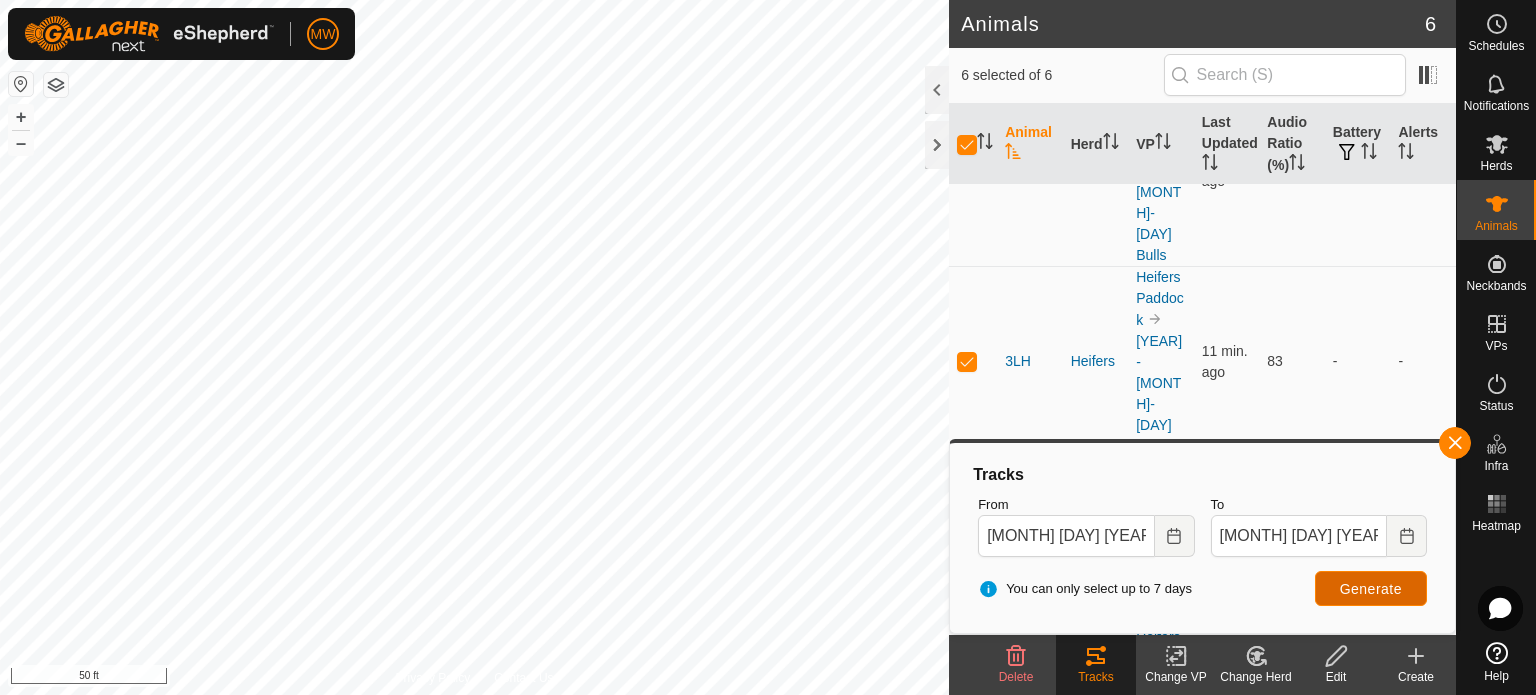 click on "Generate" at bounding box center (1371, 588) 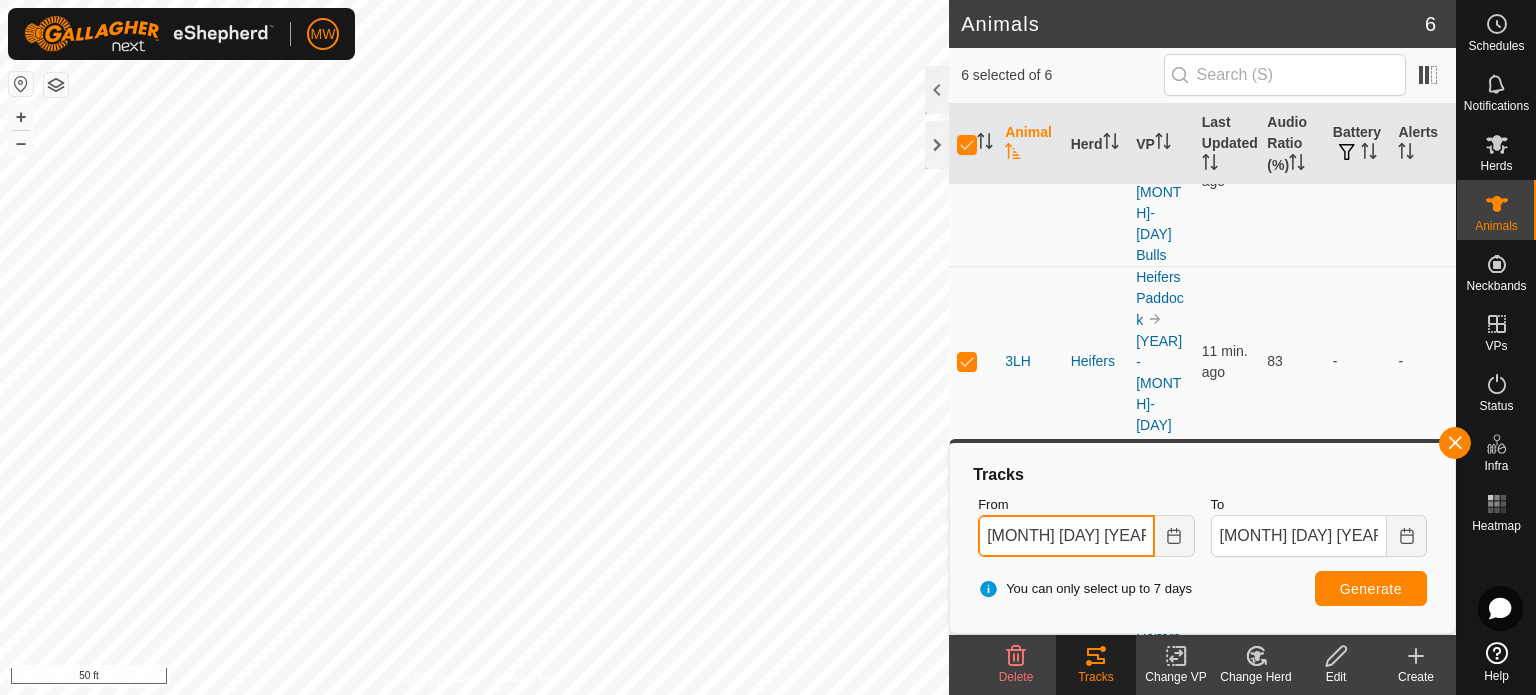 click on "[MONTH] [DAY] [YEAR] [TIME]" at bounding box center (1066, 536) 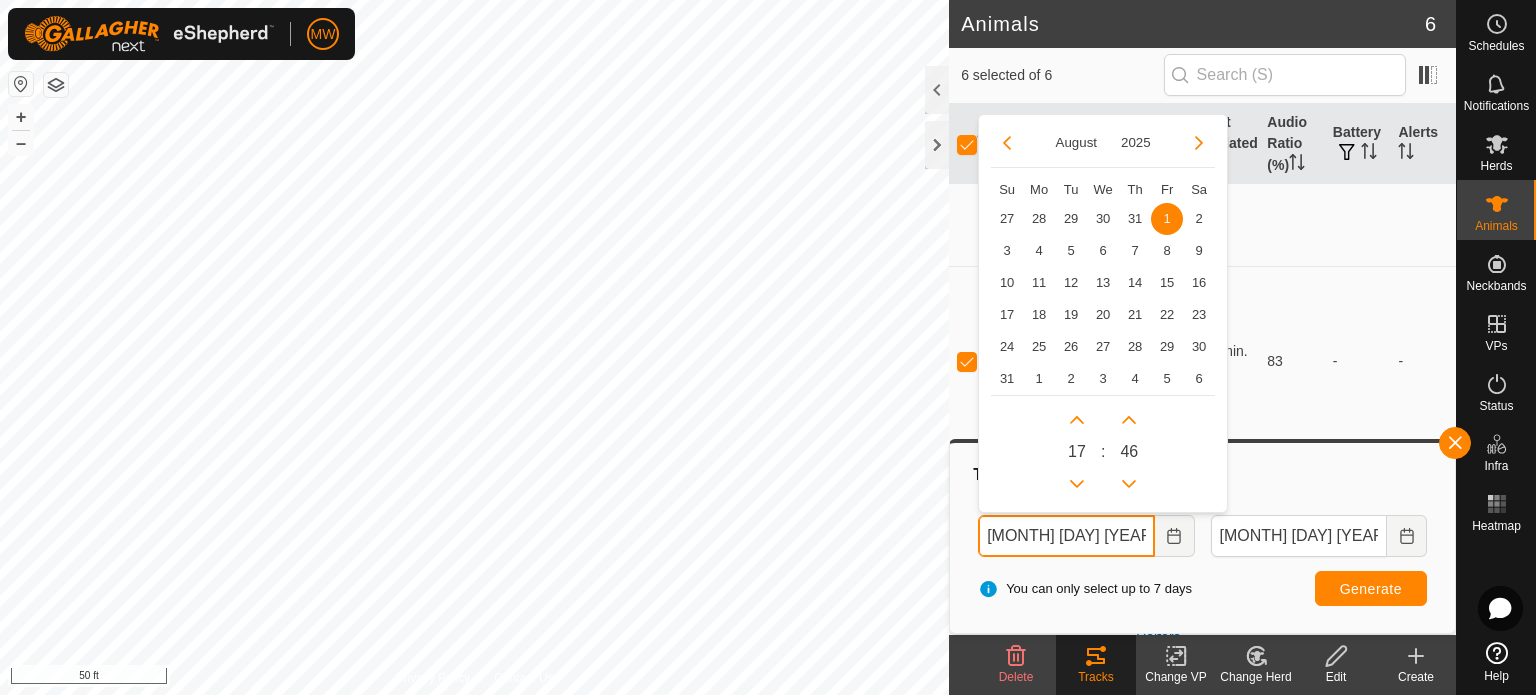 click on "[MONTH] [DAY] [YEAR] [TIME]" at bounding box center (1066, 536) 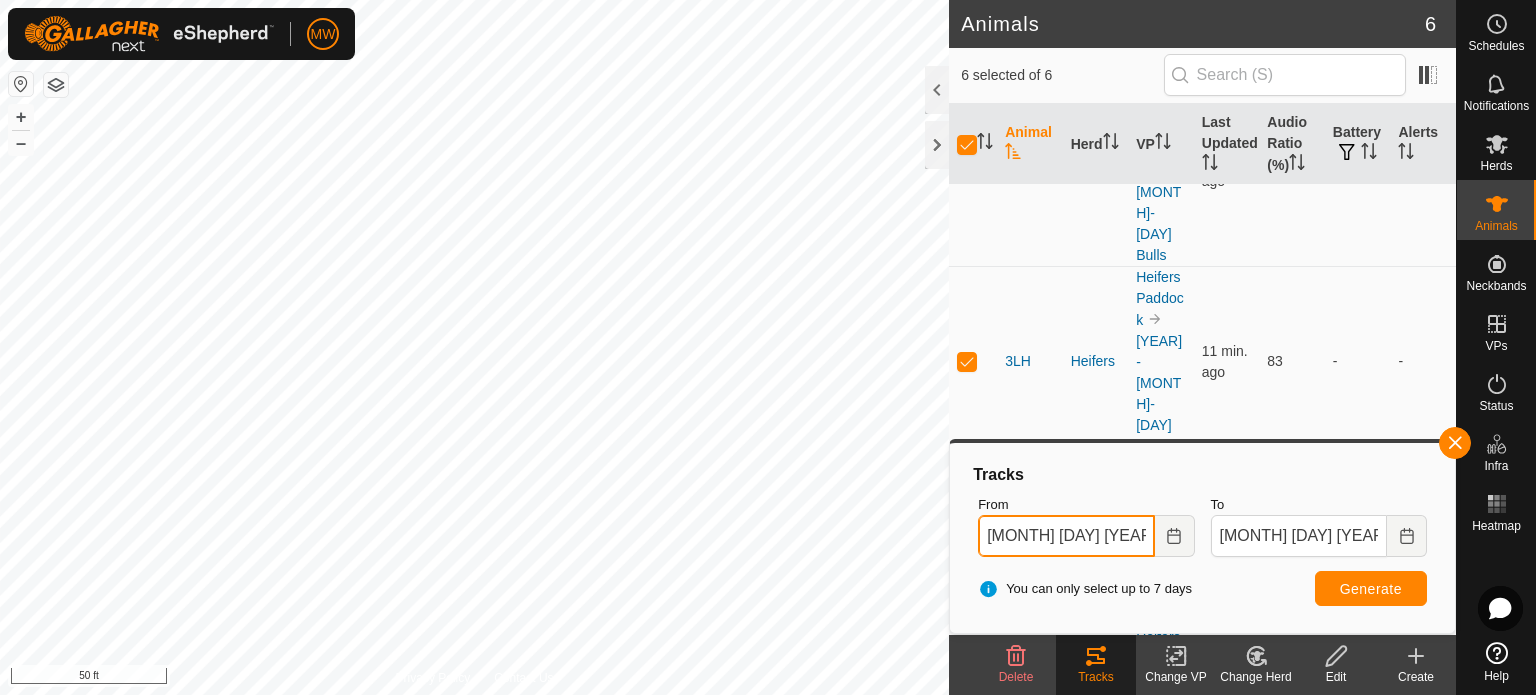 type on "[MONTH] [DAY] [YEAR] [TIME]" 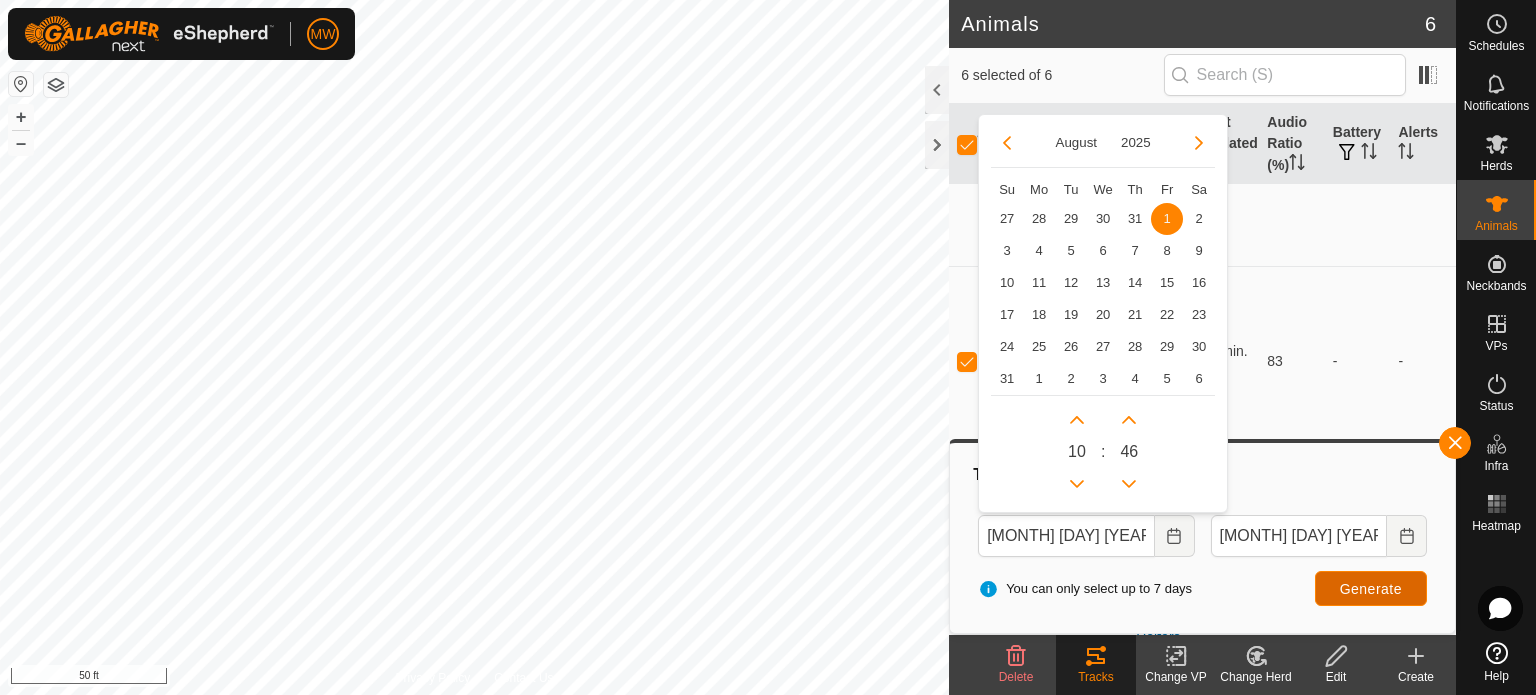 click on "Generate" at bounding box center [1371, 589] 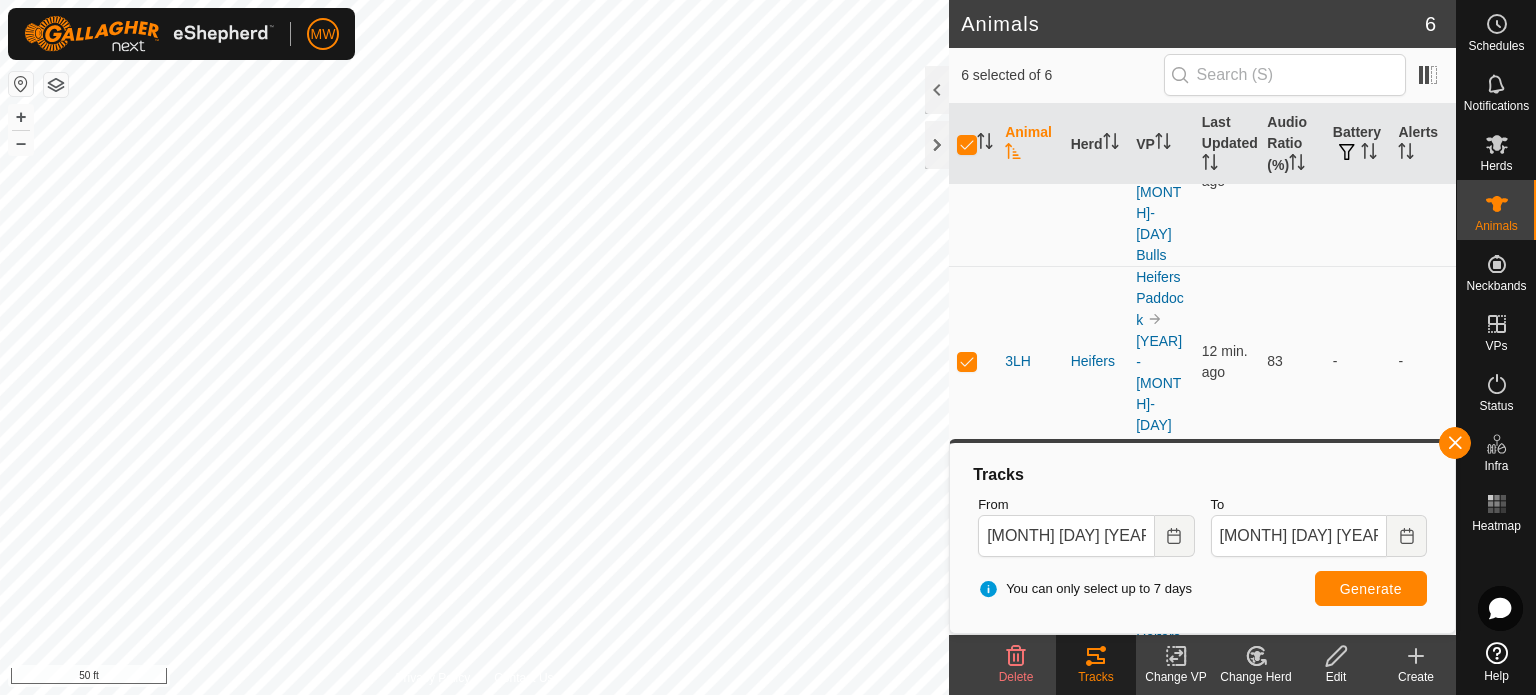 click on "-" at bounding box center (1358, 552) 